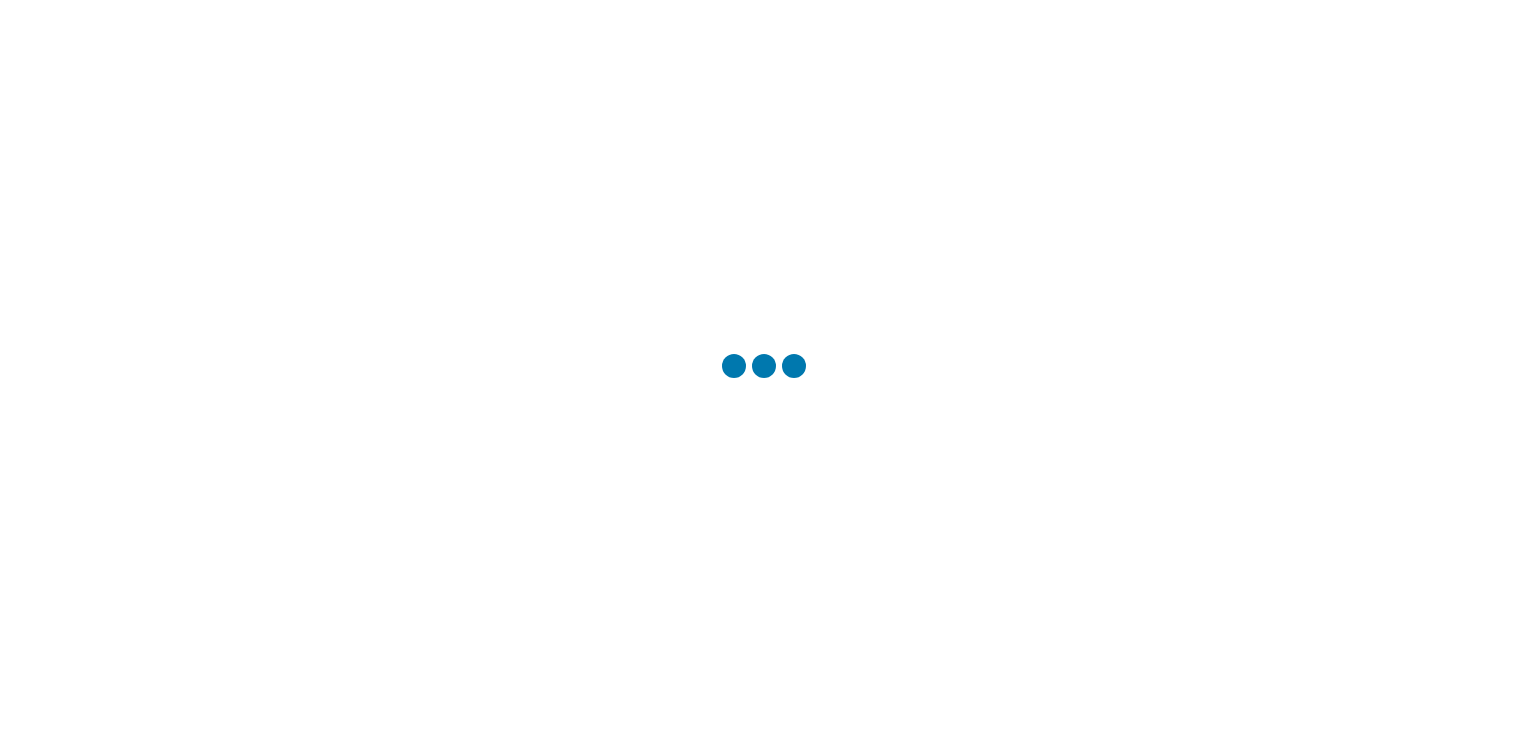 scroll, scrollTop: 0, scrollLeft: 0, axis: both 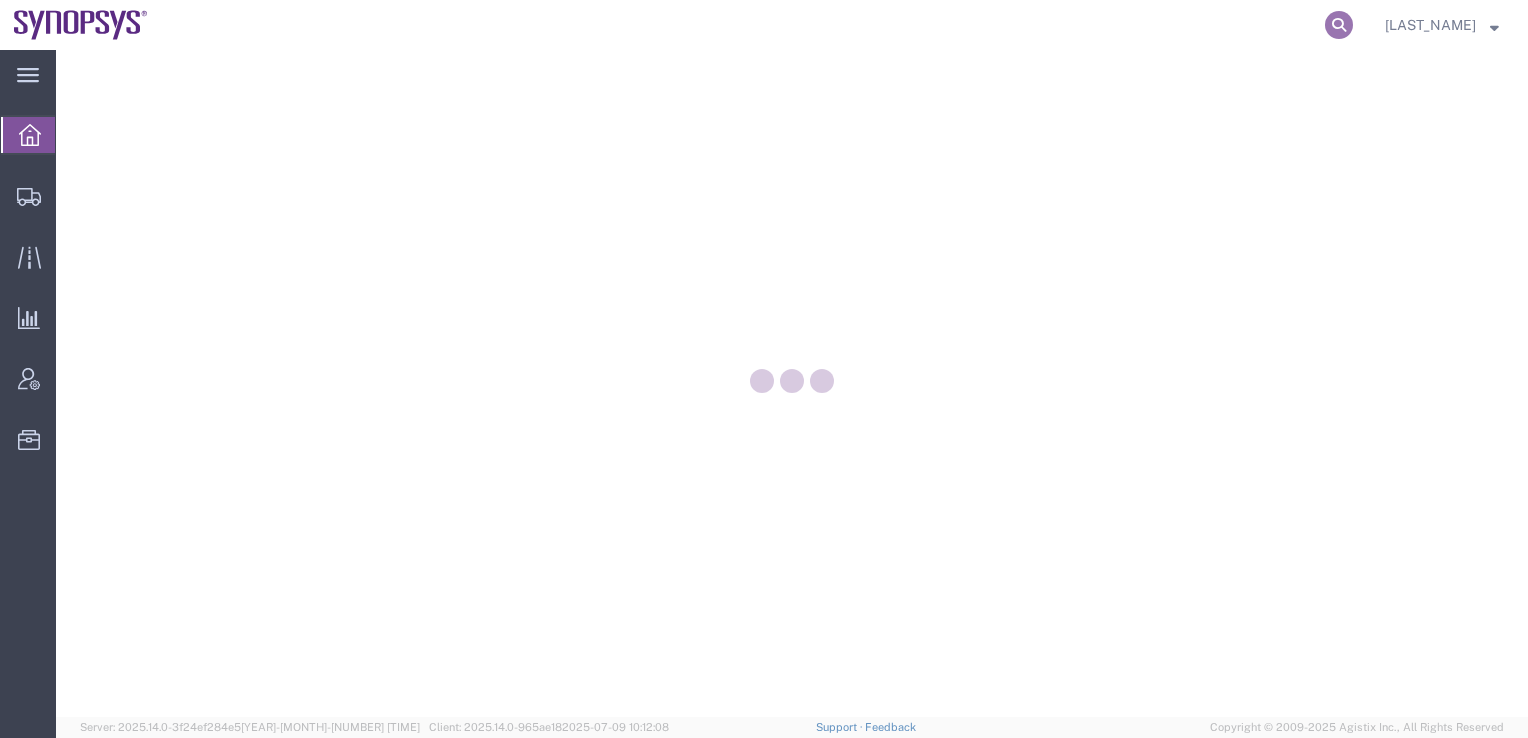 click 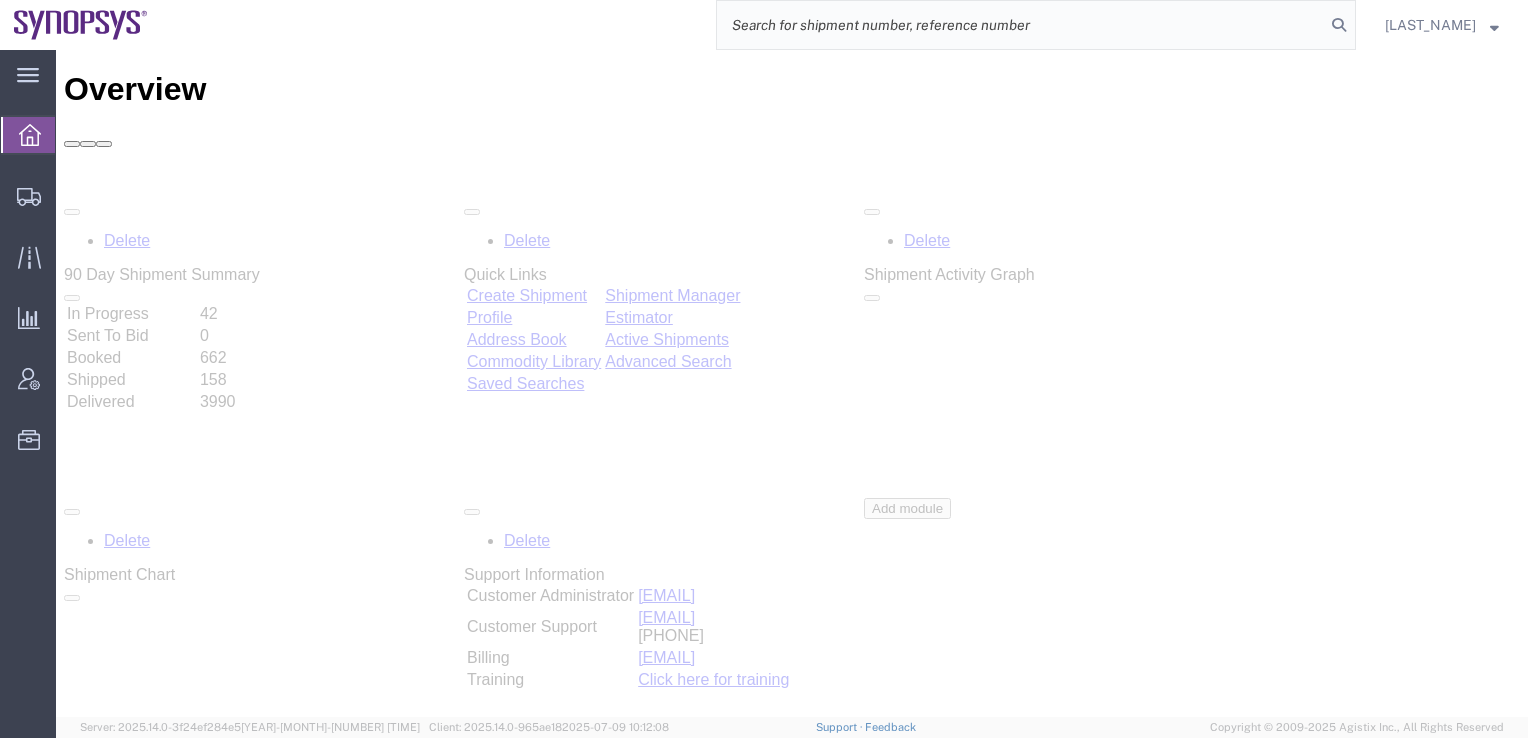 paste on "56205290" 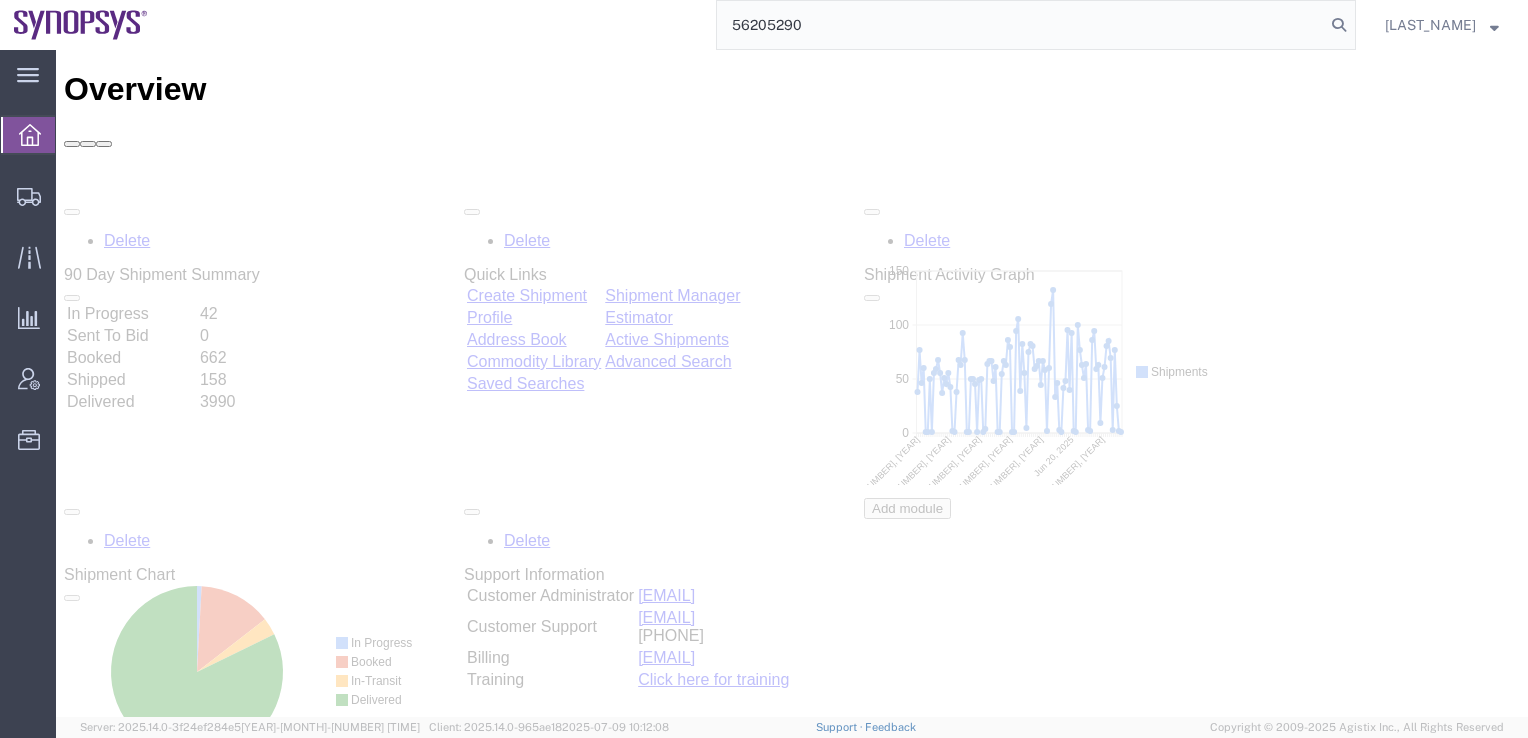 scroll, scrollTop: 0, scrollLeft: 0, axis: both 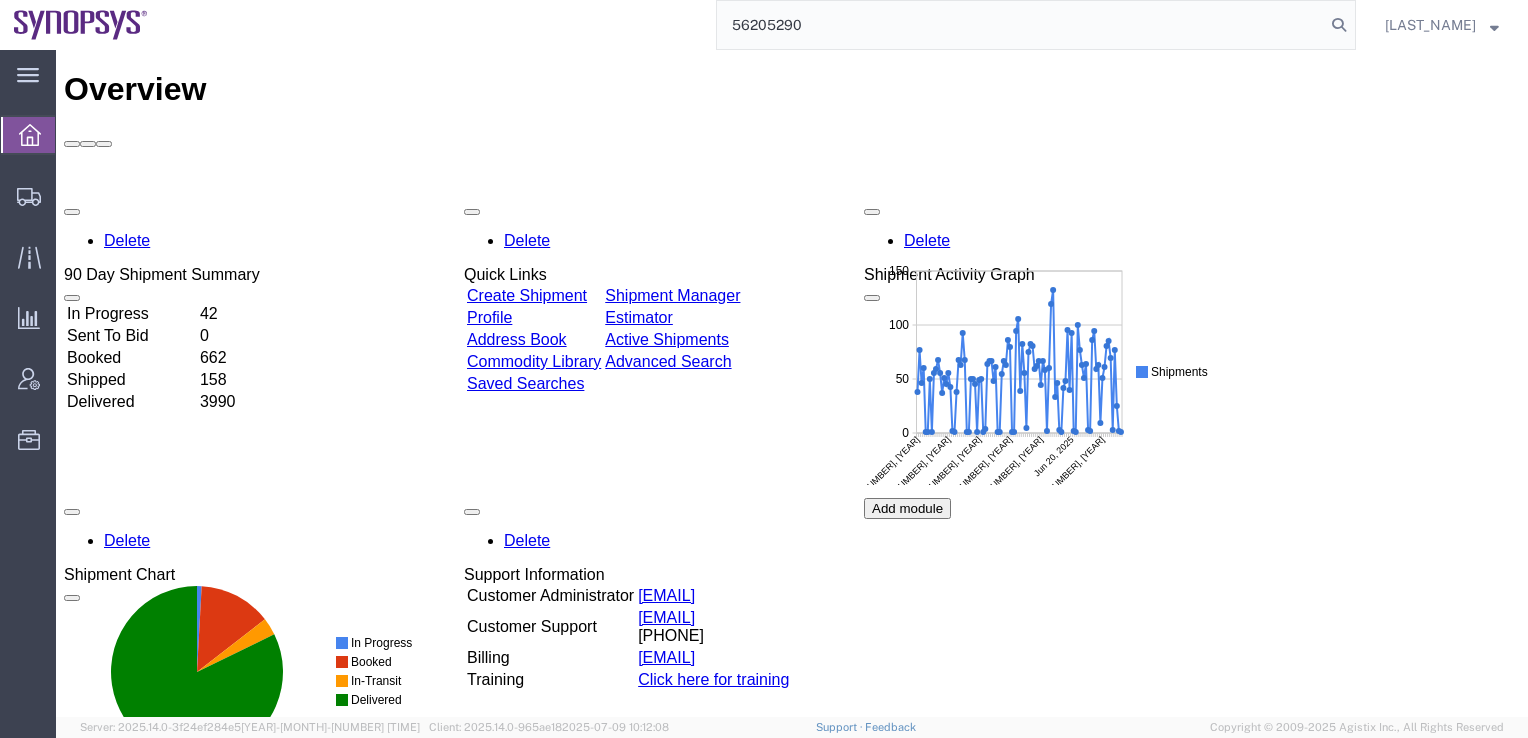 type on "56205290" 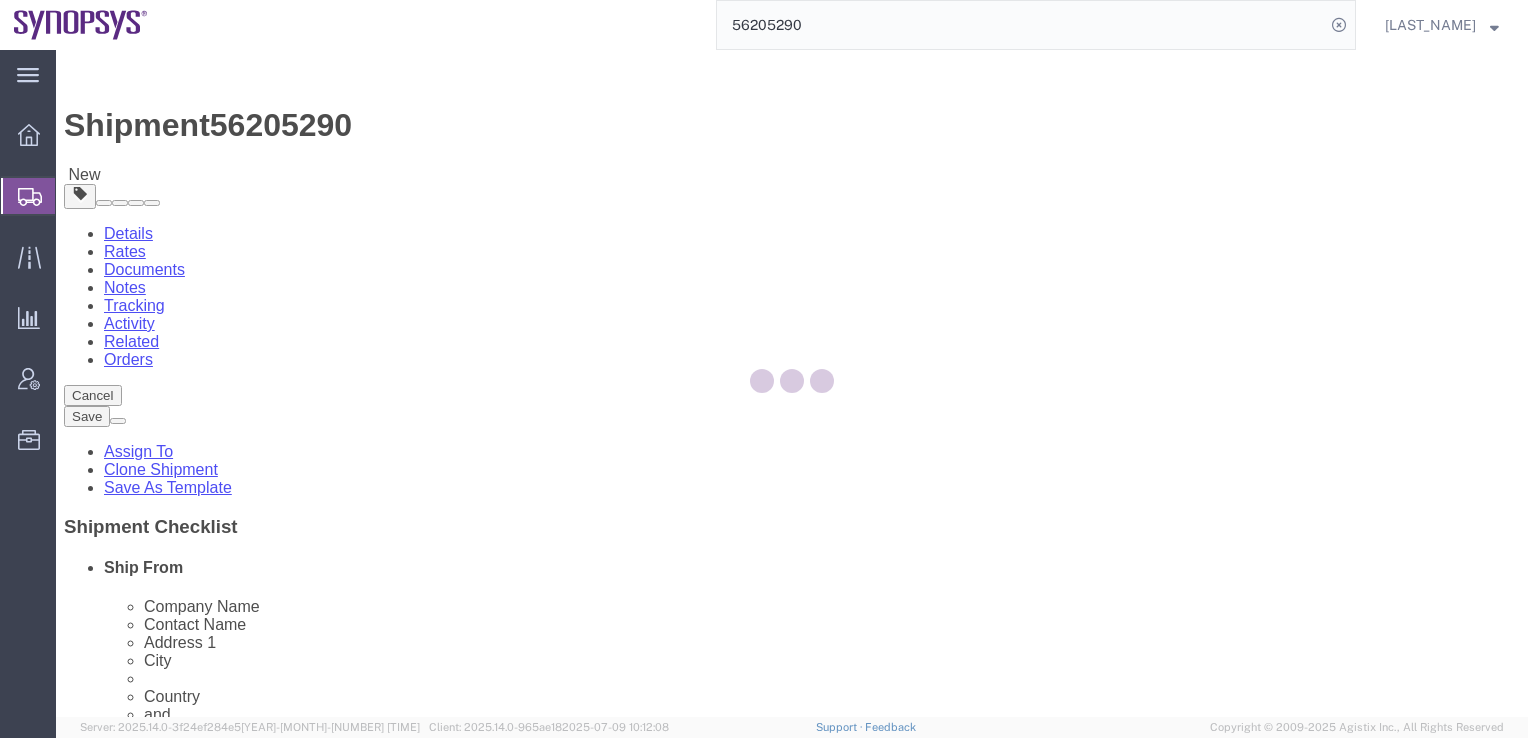 select 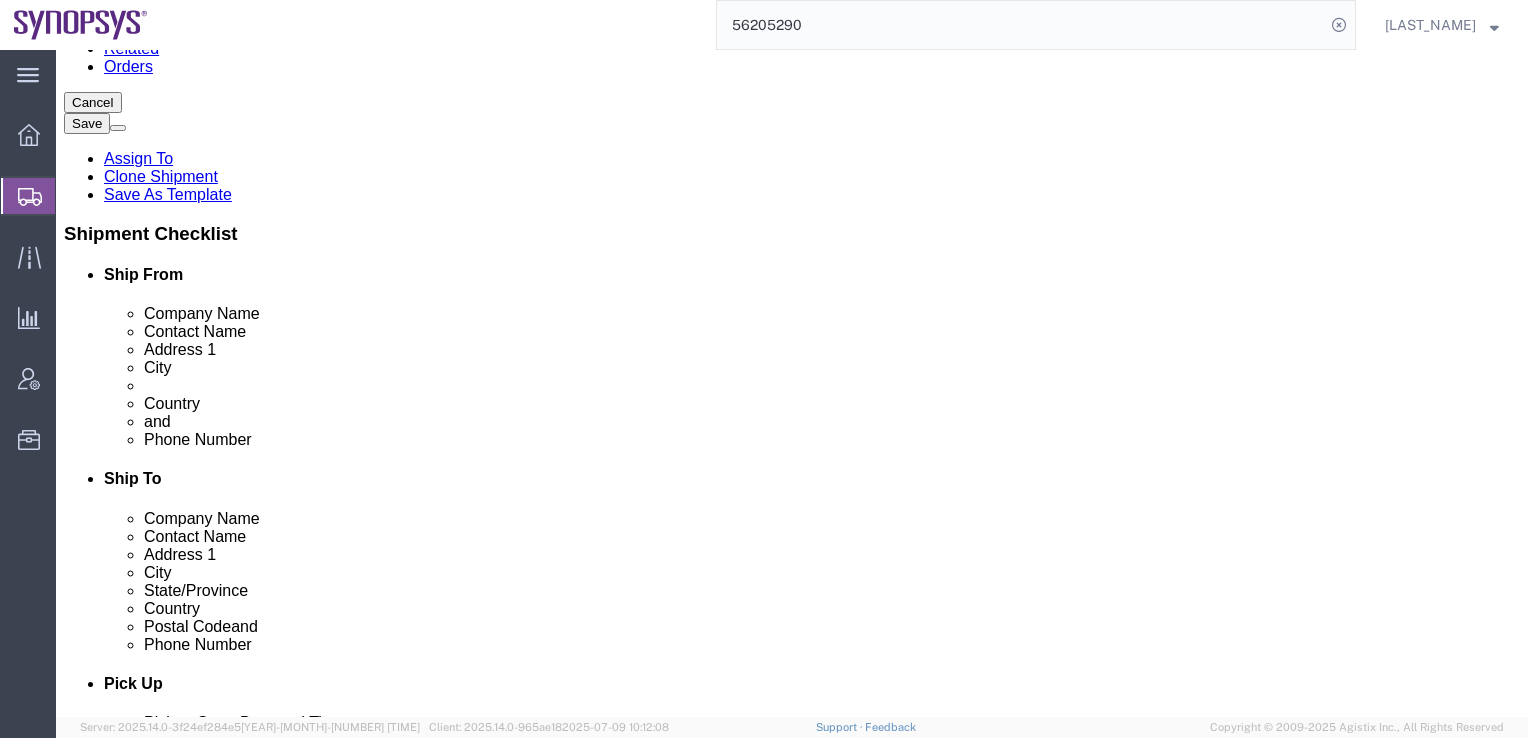 scroll, scrollTop: 500, scrollLeft: 0, axis: vertical 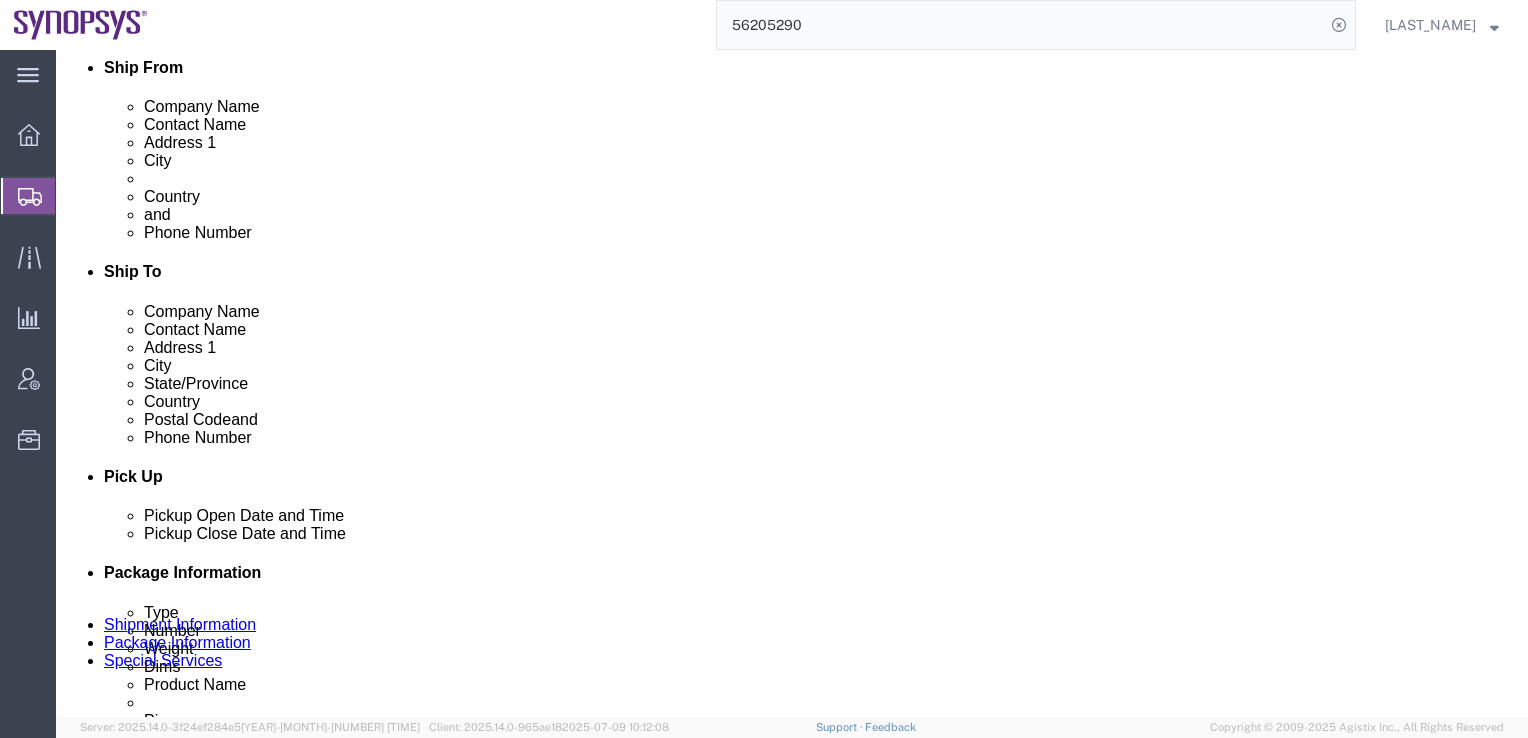 click on "Package Information" 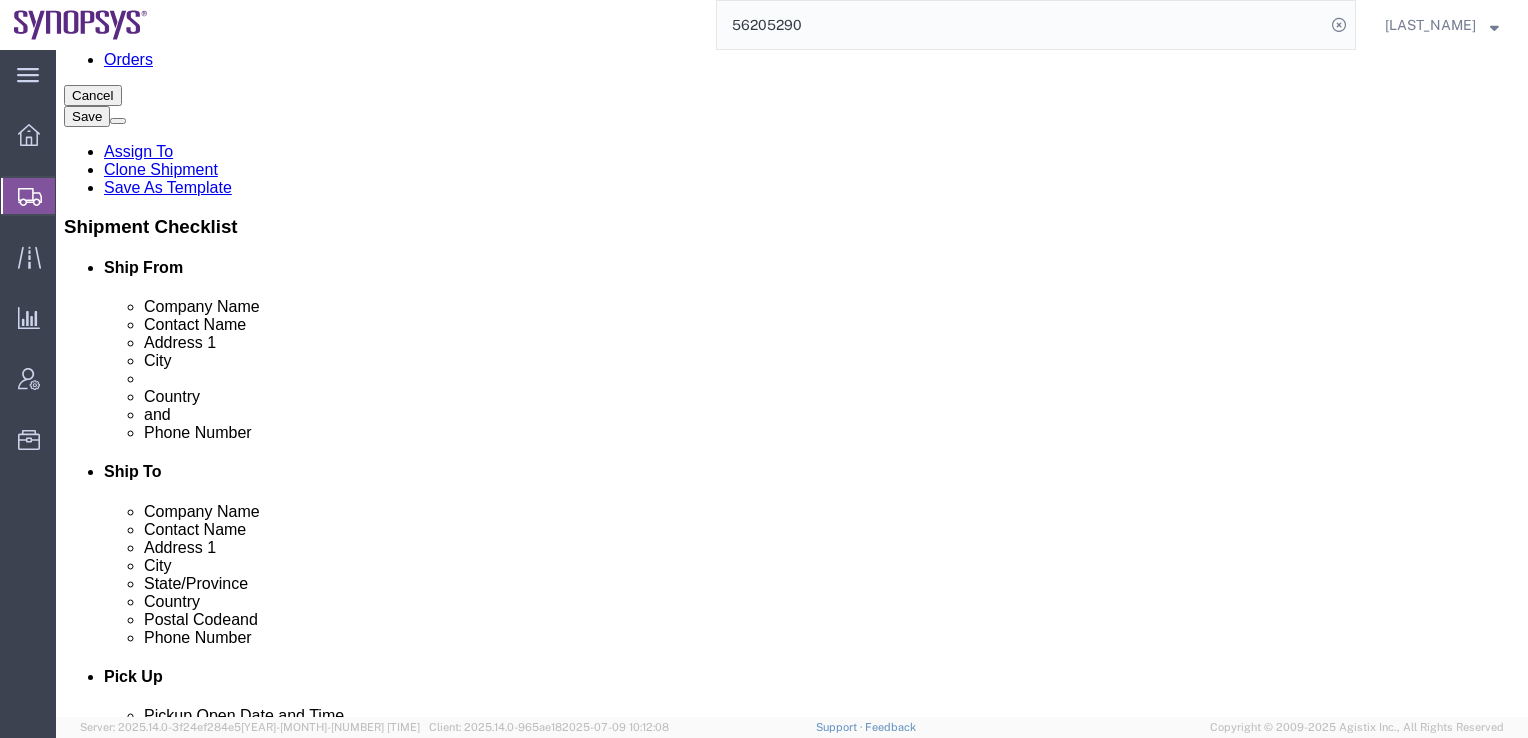scroll, scrollTop: 0, scrollLeft: 0, axis: both 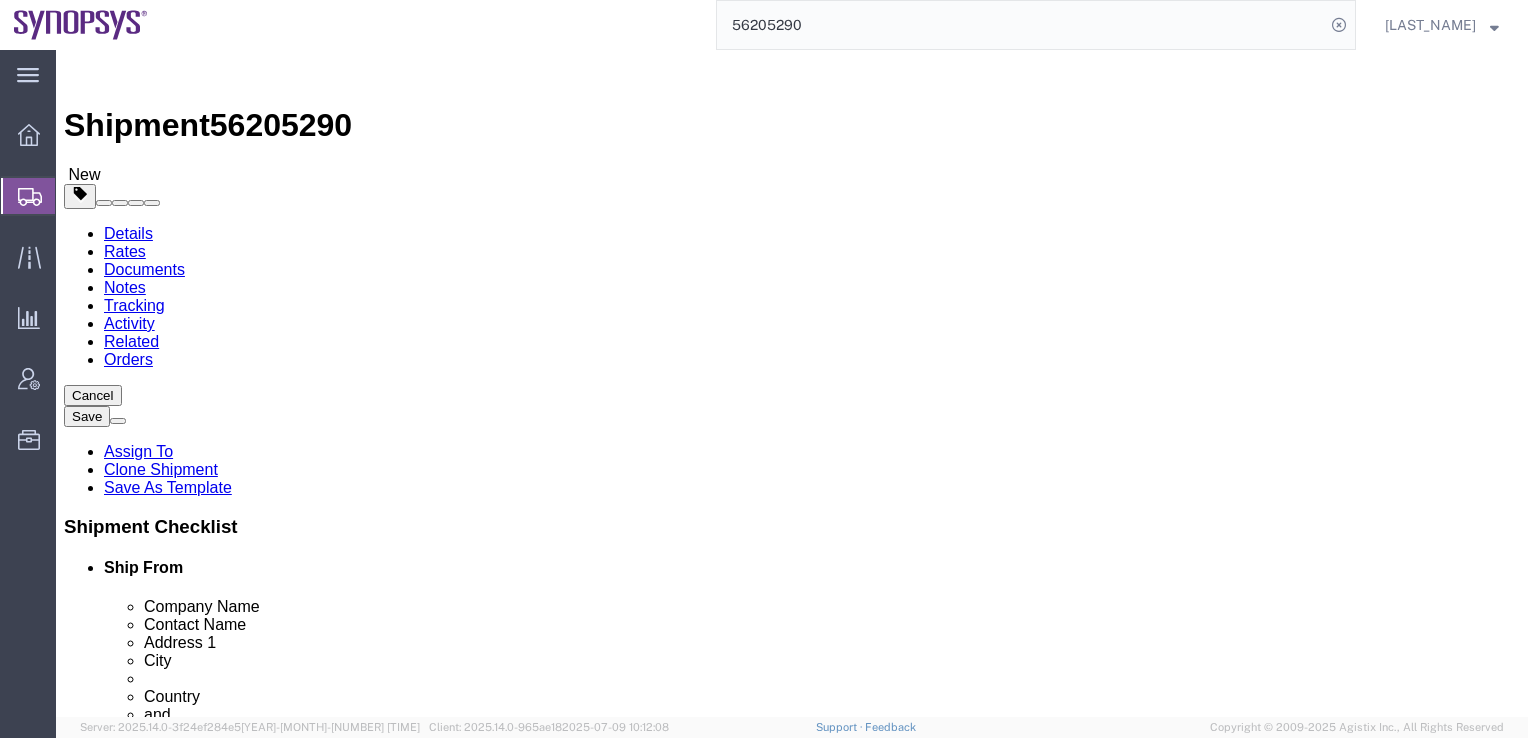click 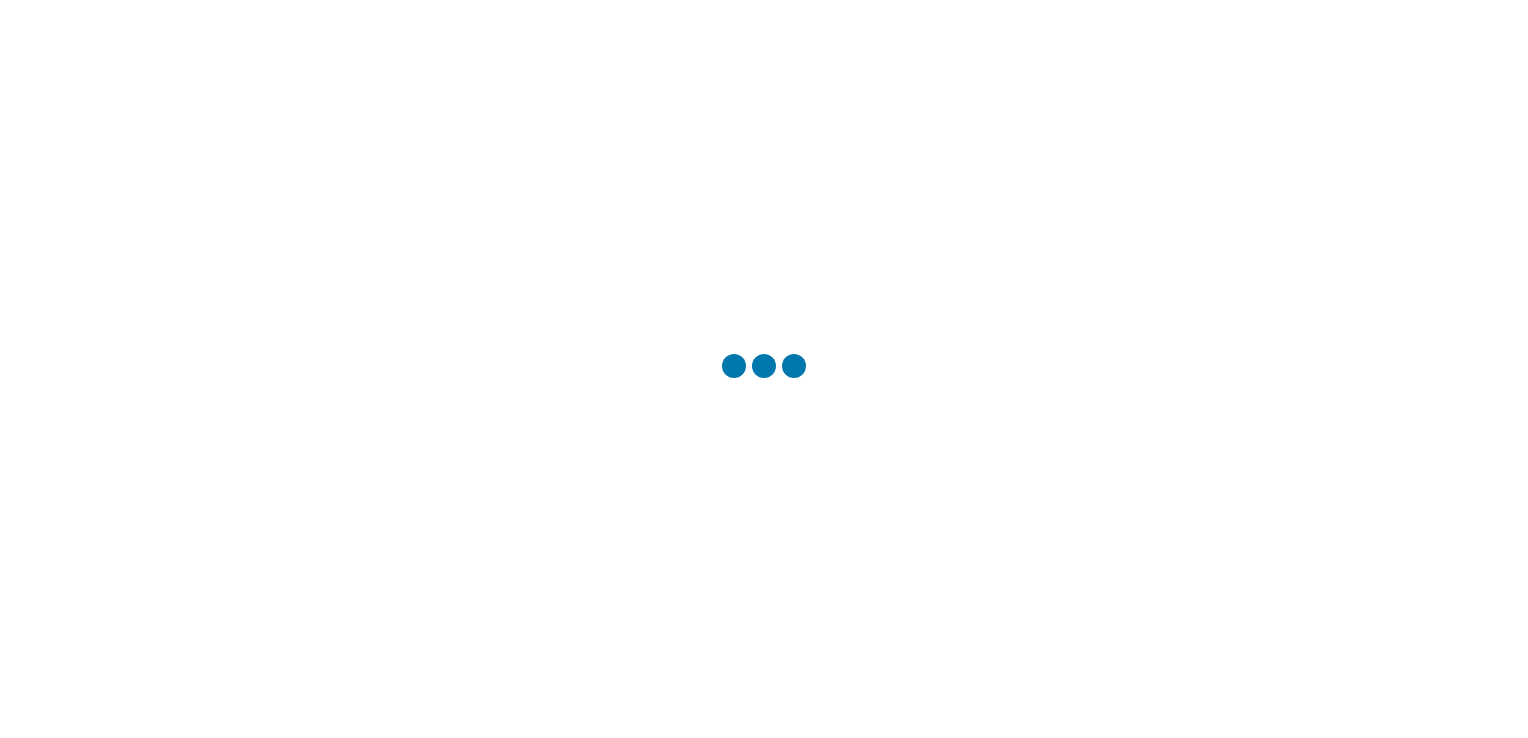 scroll, scrollTop: 0, scrollLeft: 0, axis: both 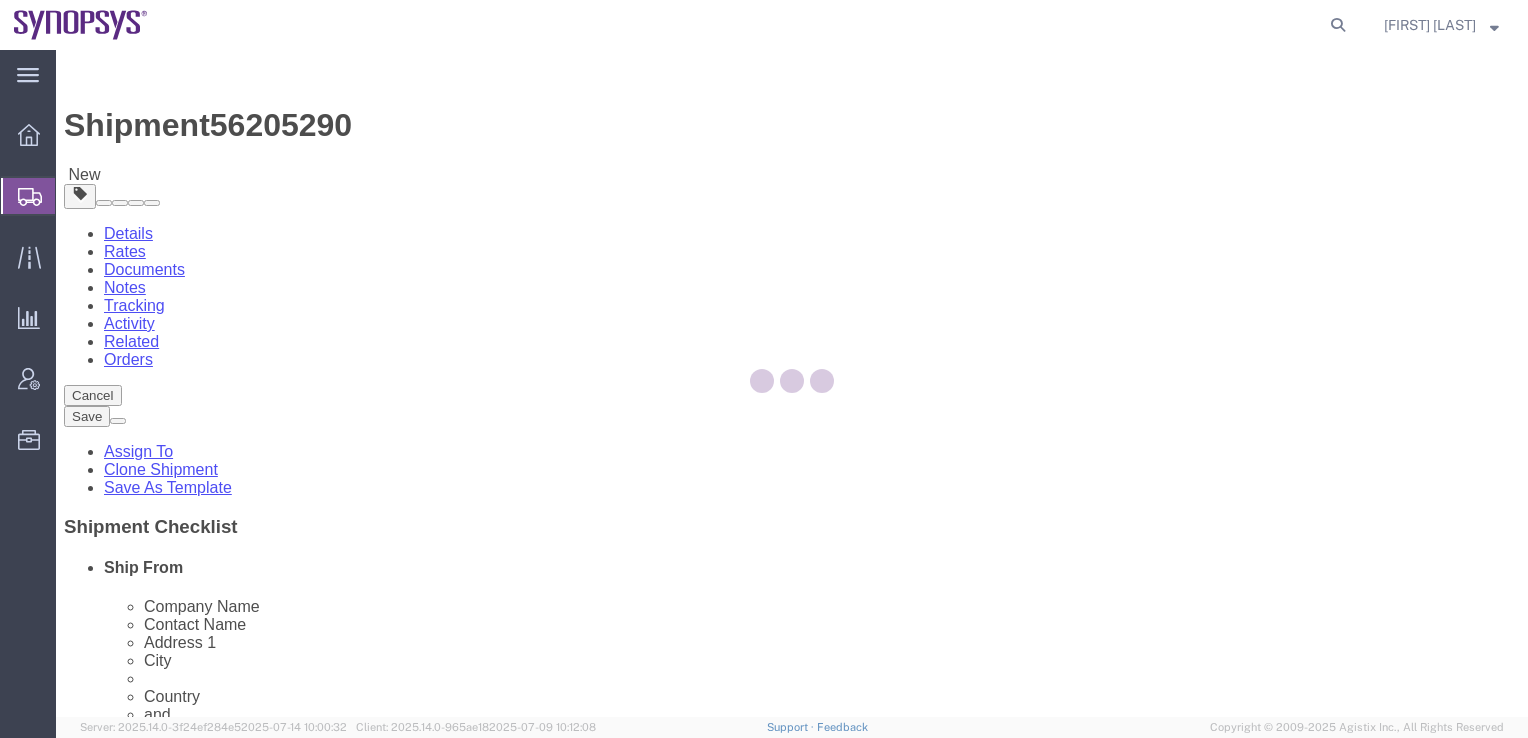 select 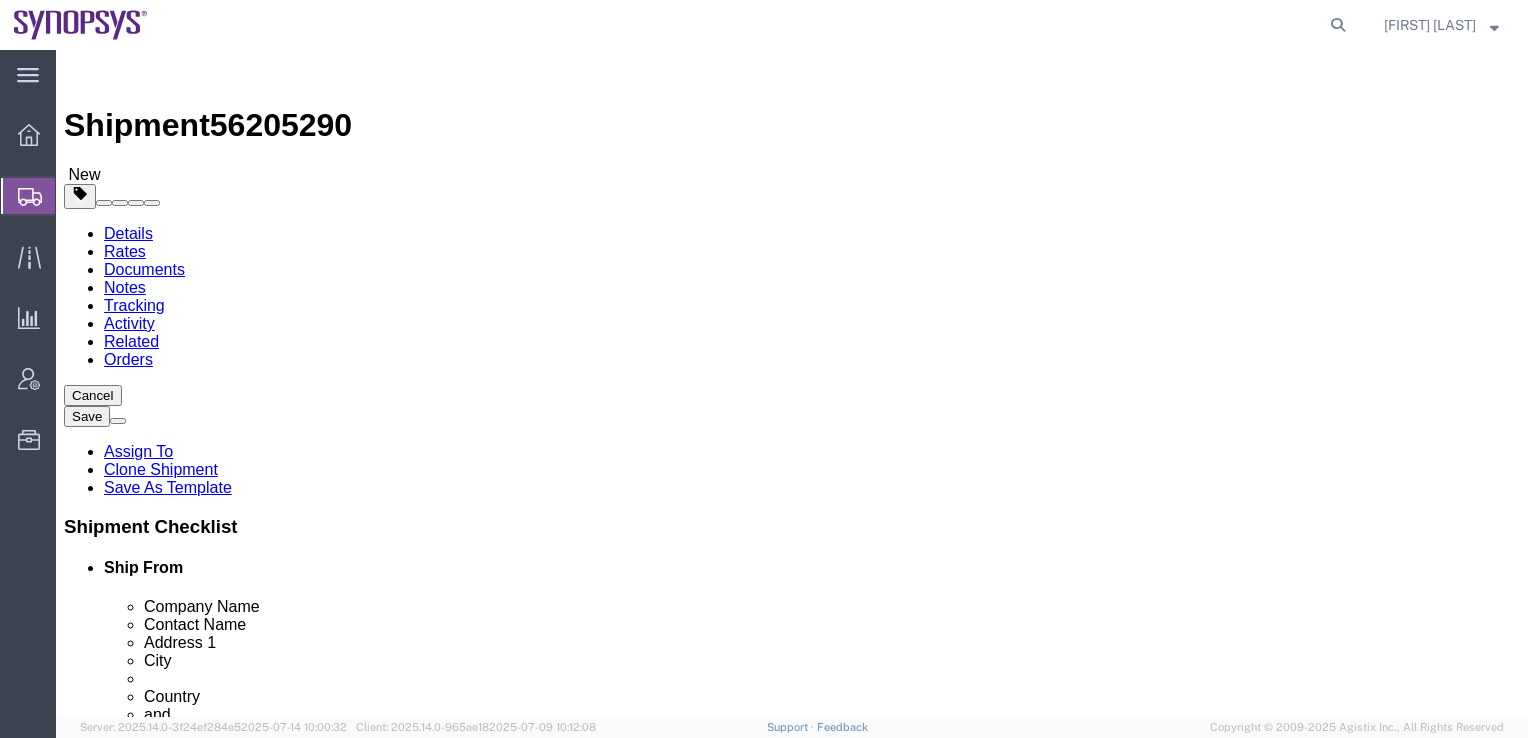drag, startPoint x: 468, startPoint y: 202, endPoint x: 446, endPoint y: 188, distance: 26.076809 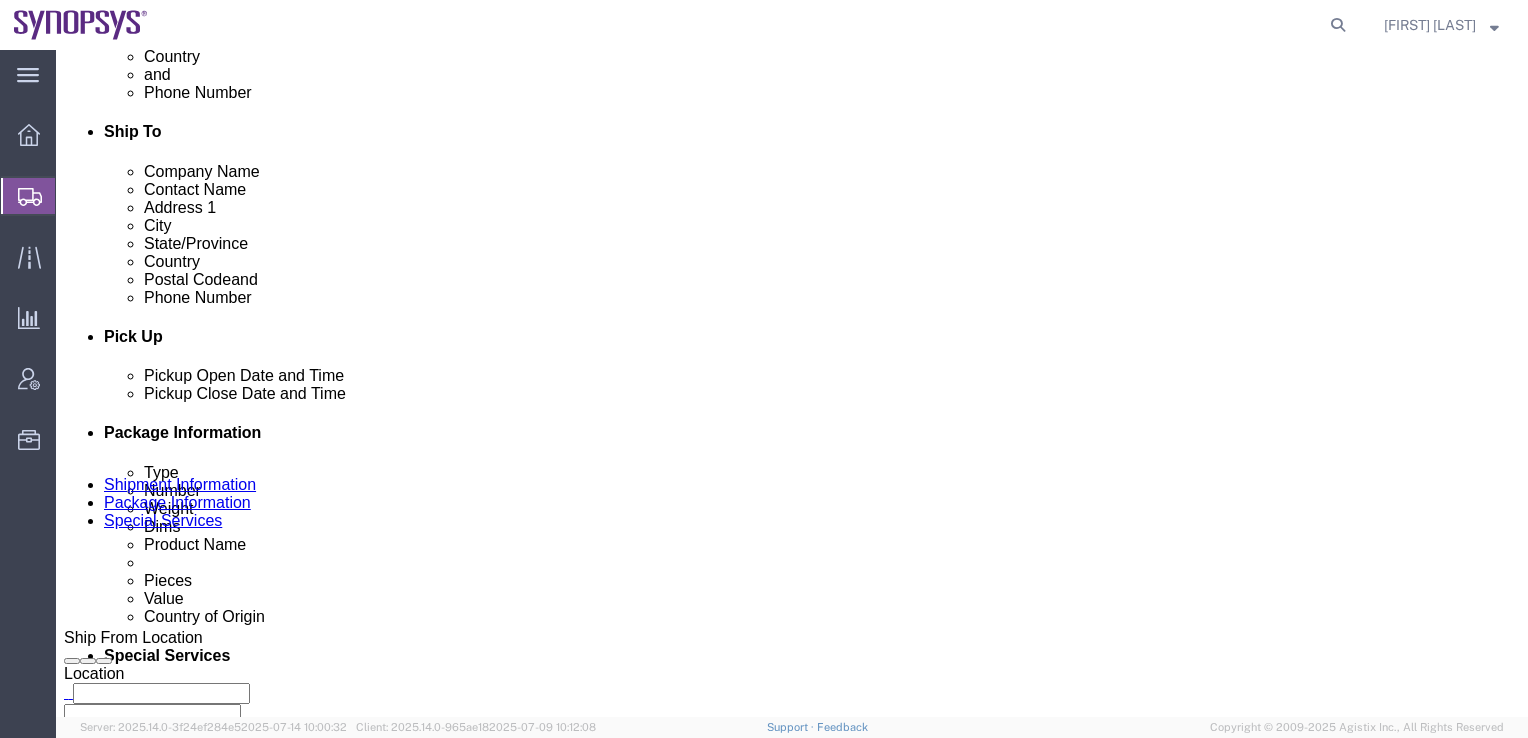 scroll, scrollTop: 800, scrollLeft: 0, axis: vertical 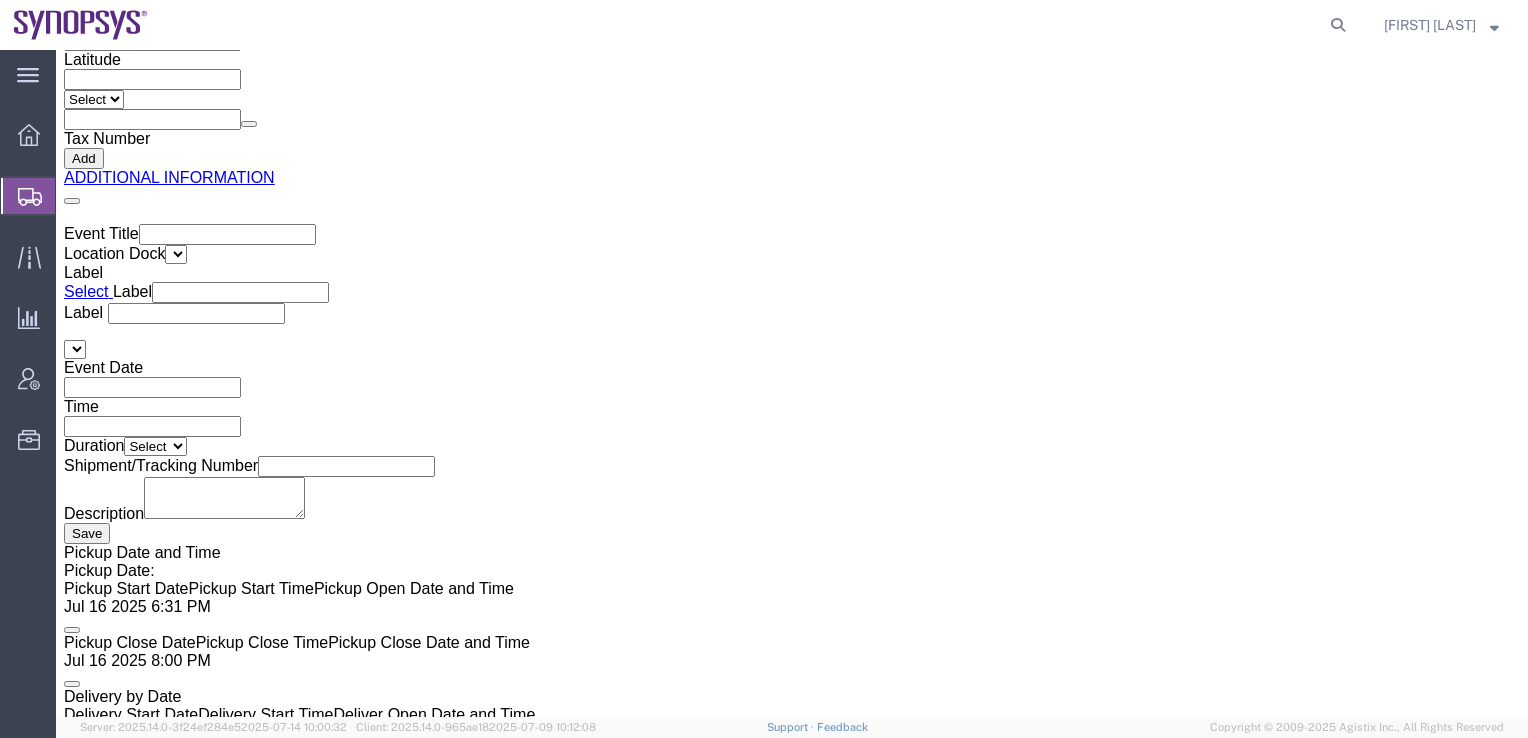 click 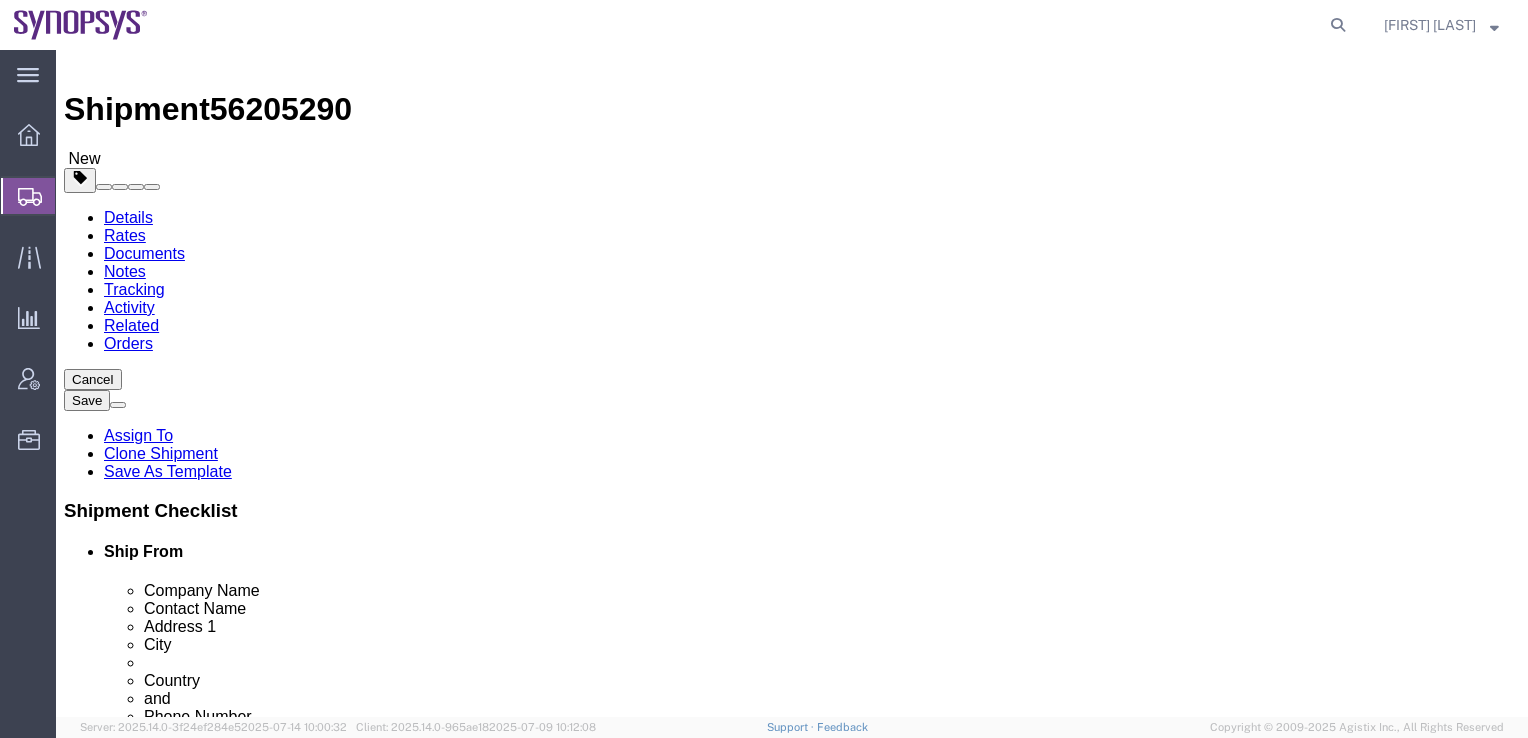 scroll, scrollTop: 0, scrollLeft: 0, axis: both 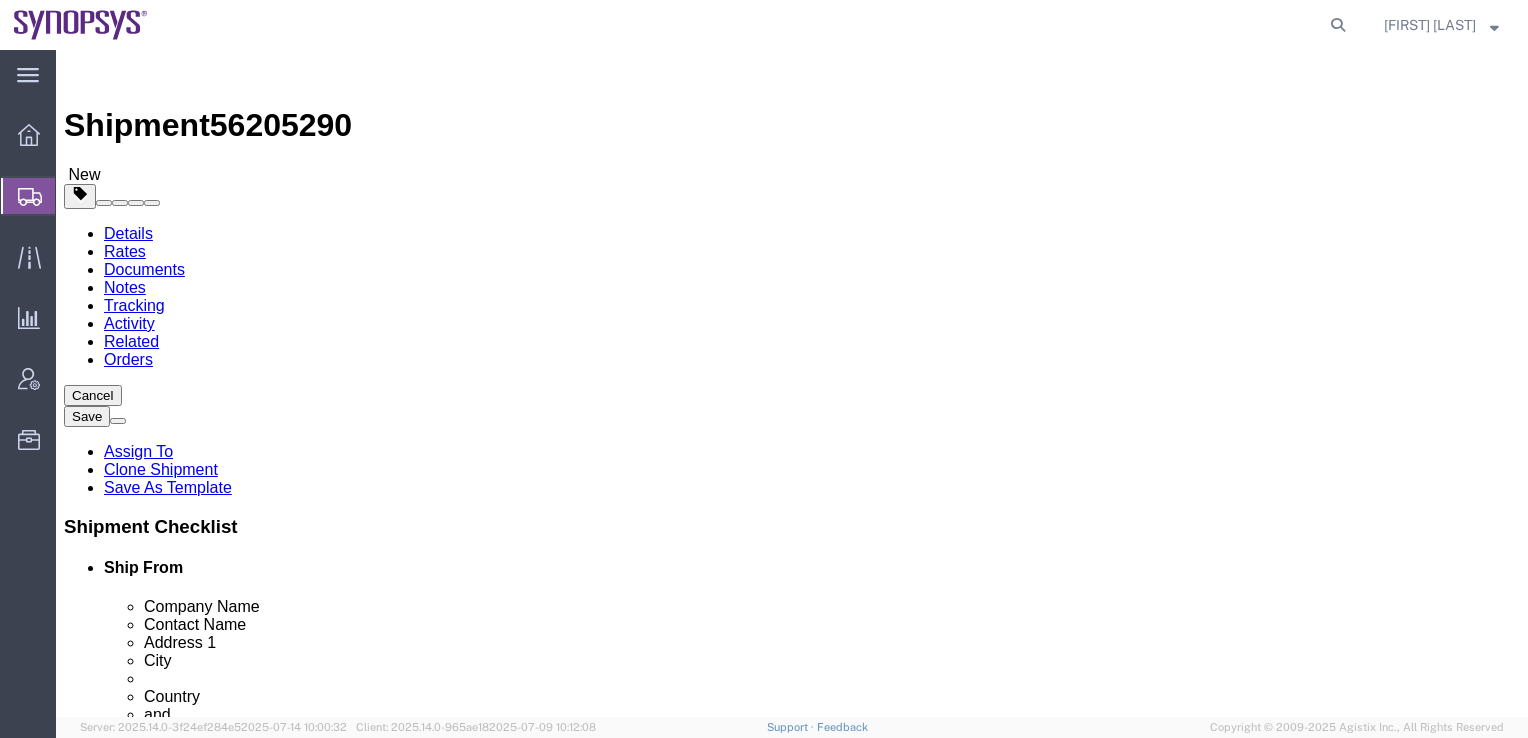 click 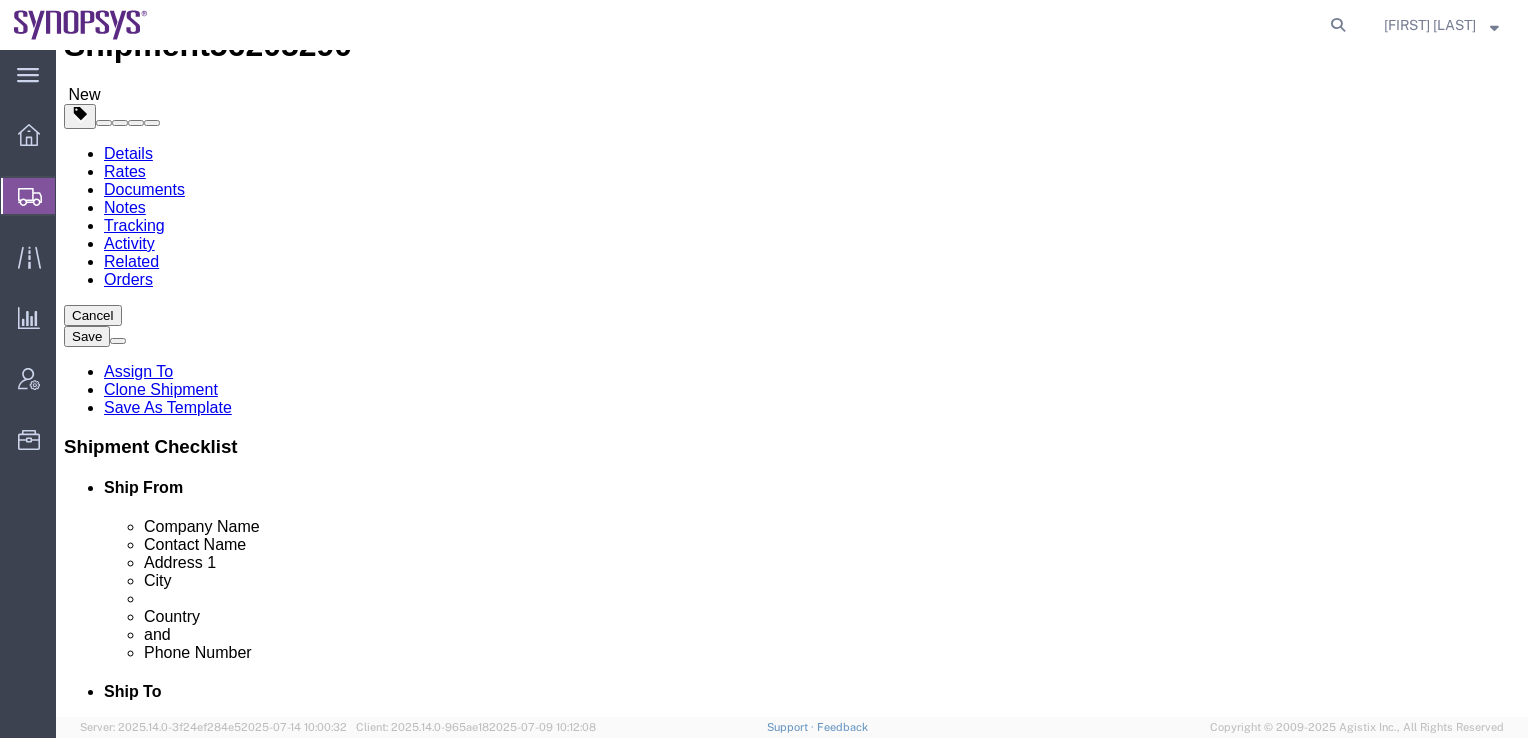 scroll, scrollTop: 36, scrollLeft: 0, axis: vertical 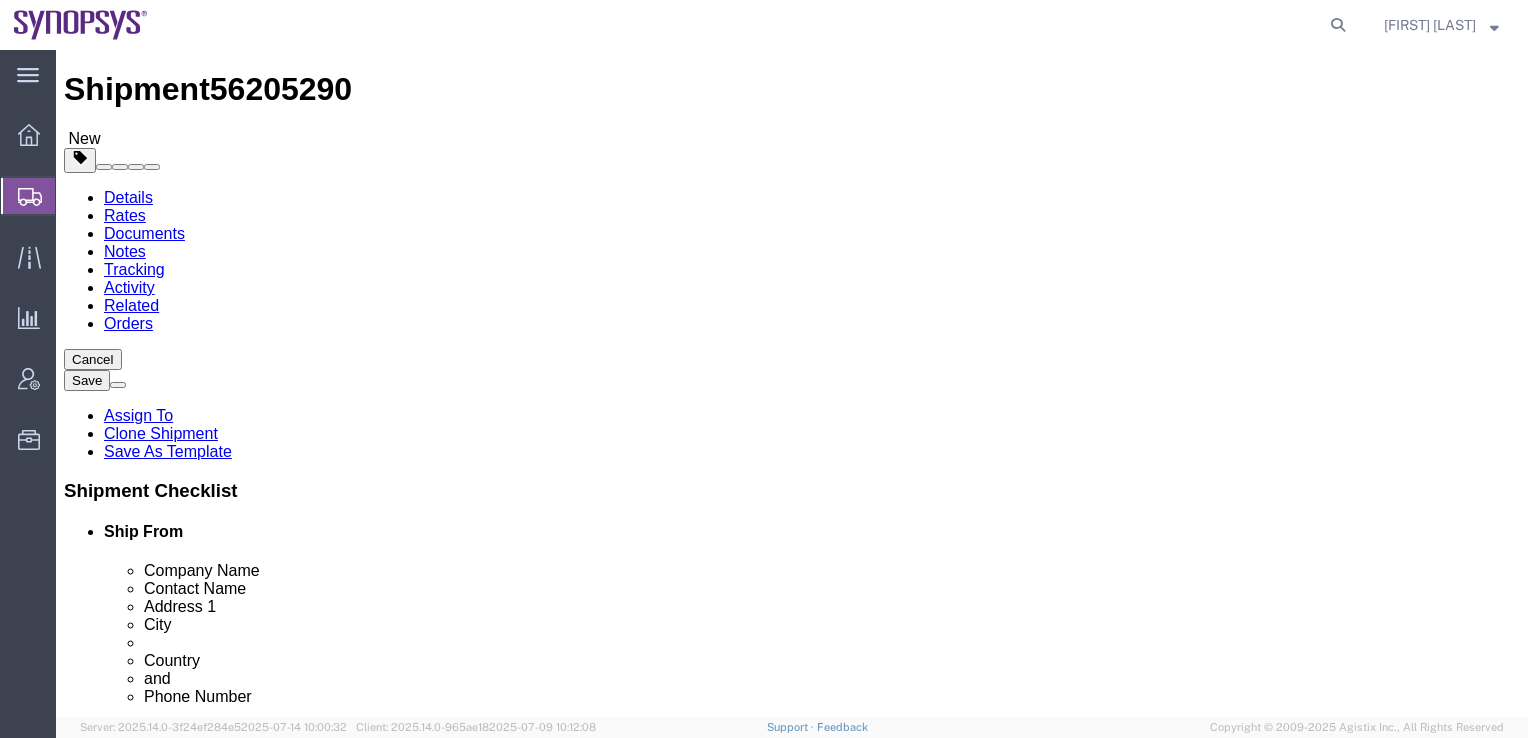 click on "Package Information" 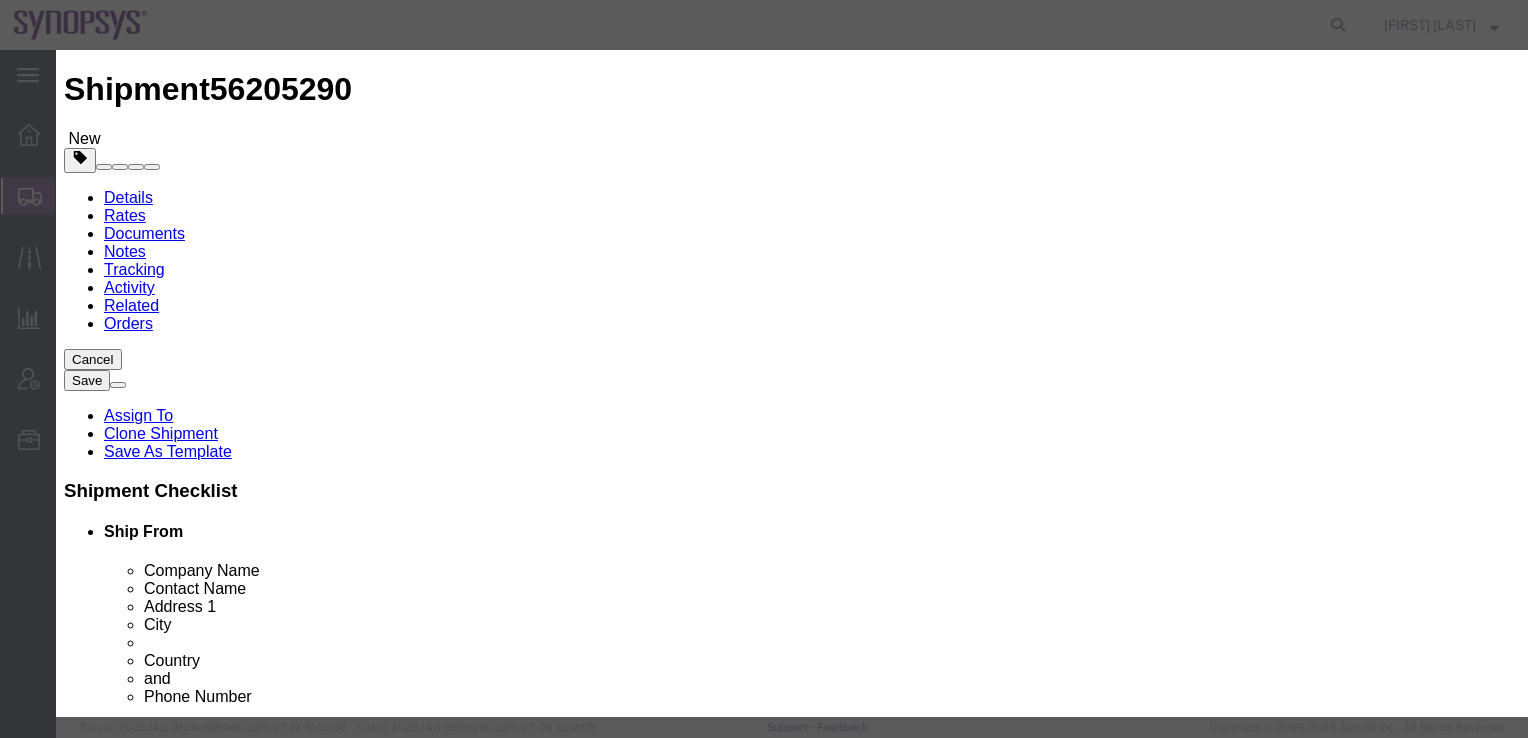 scroll, scrollTop: 516, scrollLeft: 0, axis: vertical 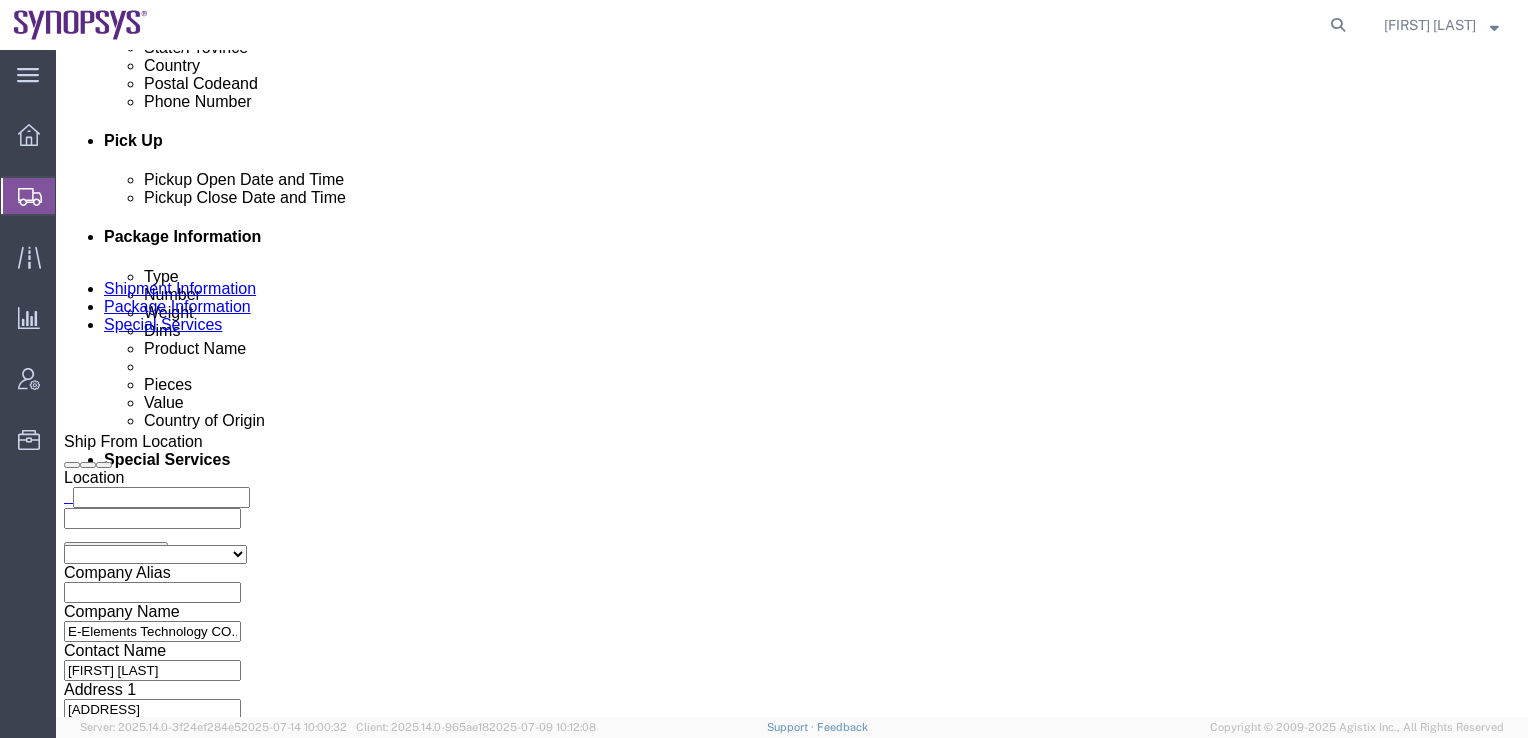 click on "10.00 Each" 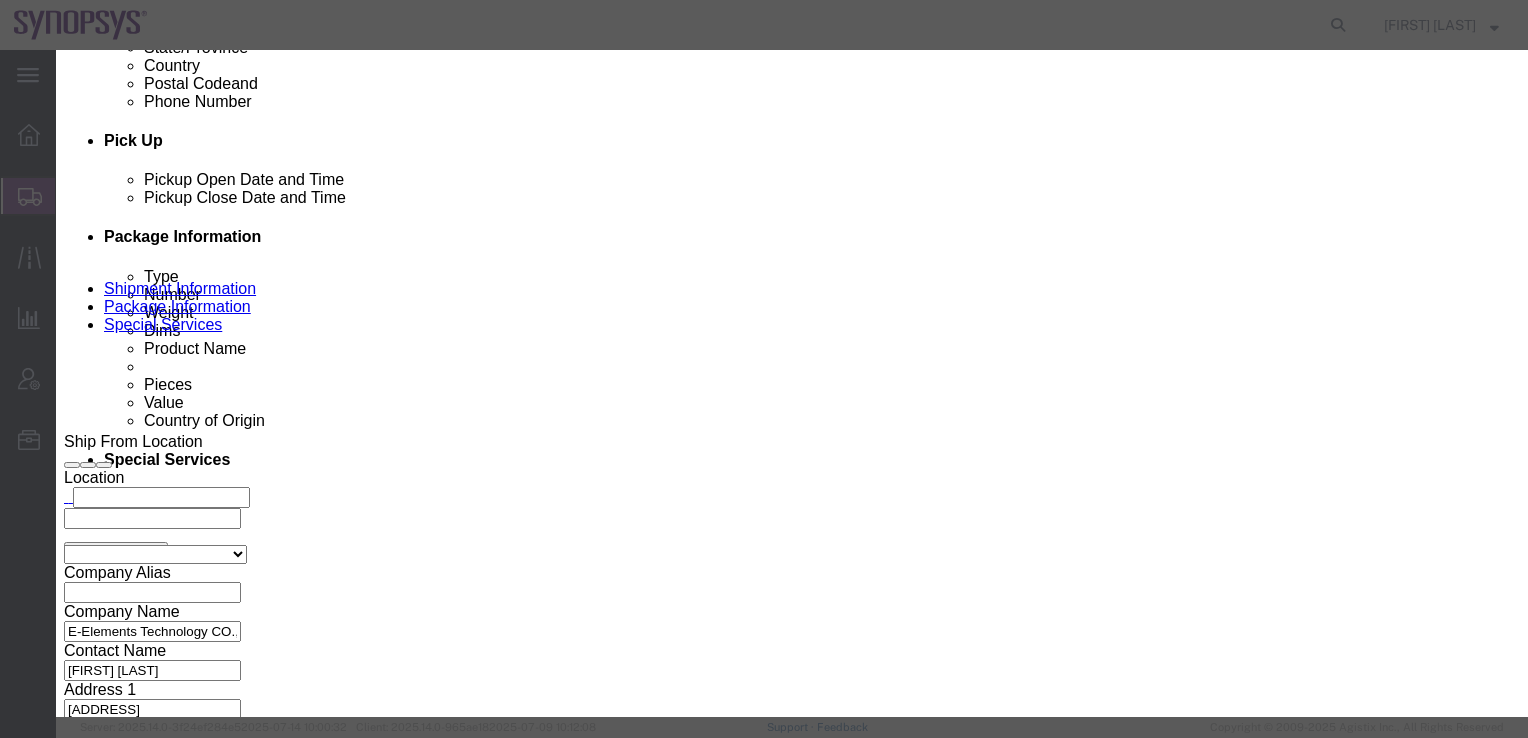 click 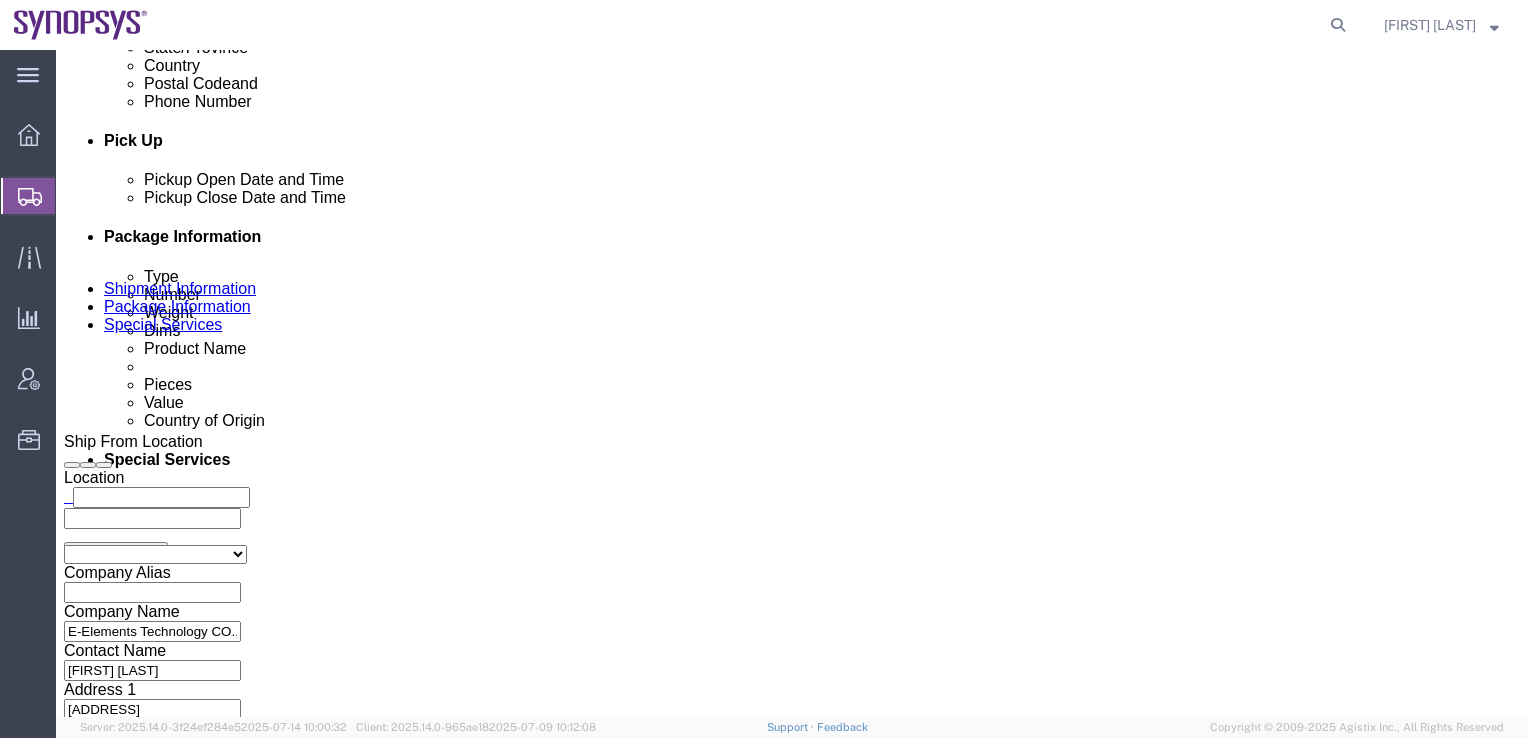 click on "20.00 Each" 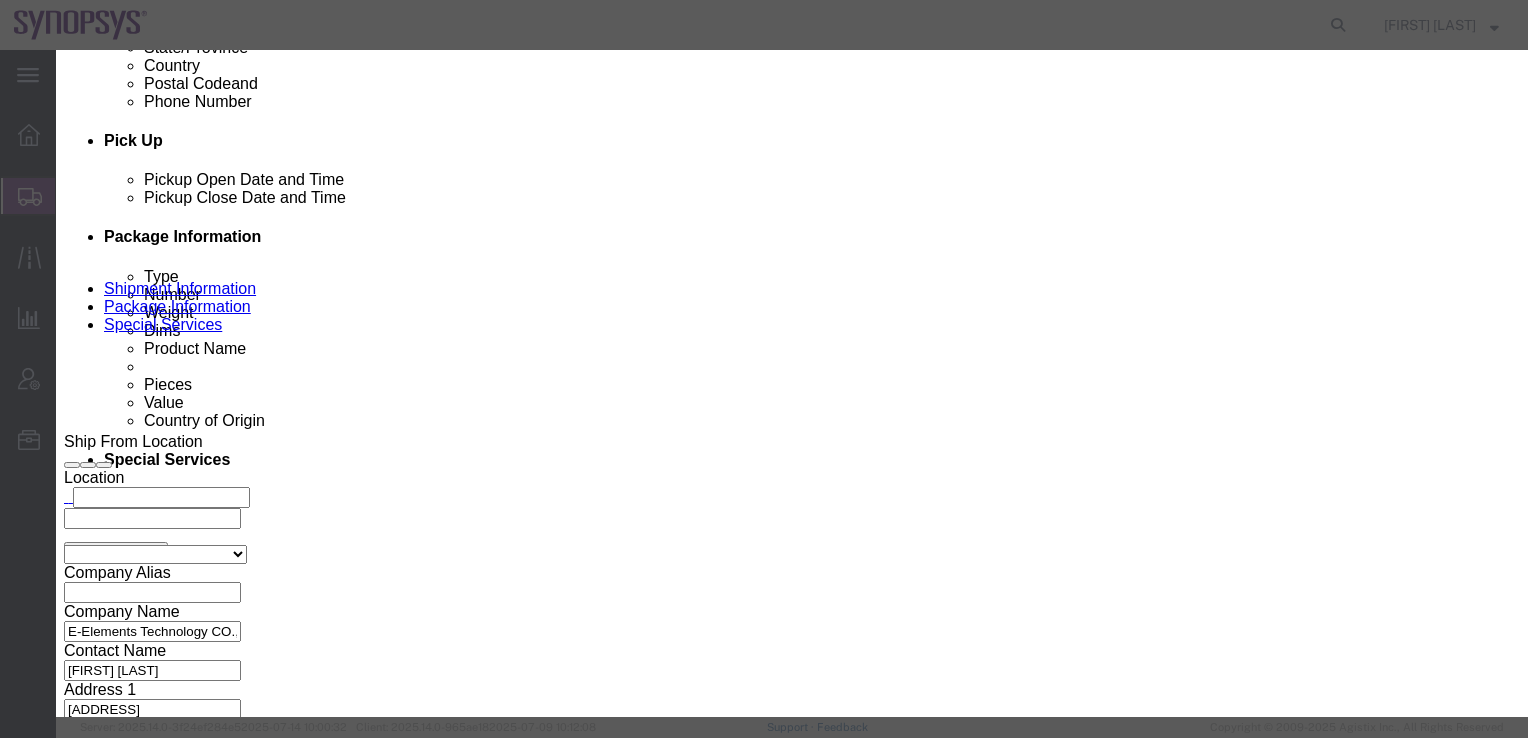 click 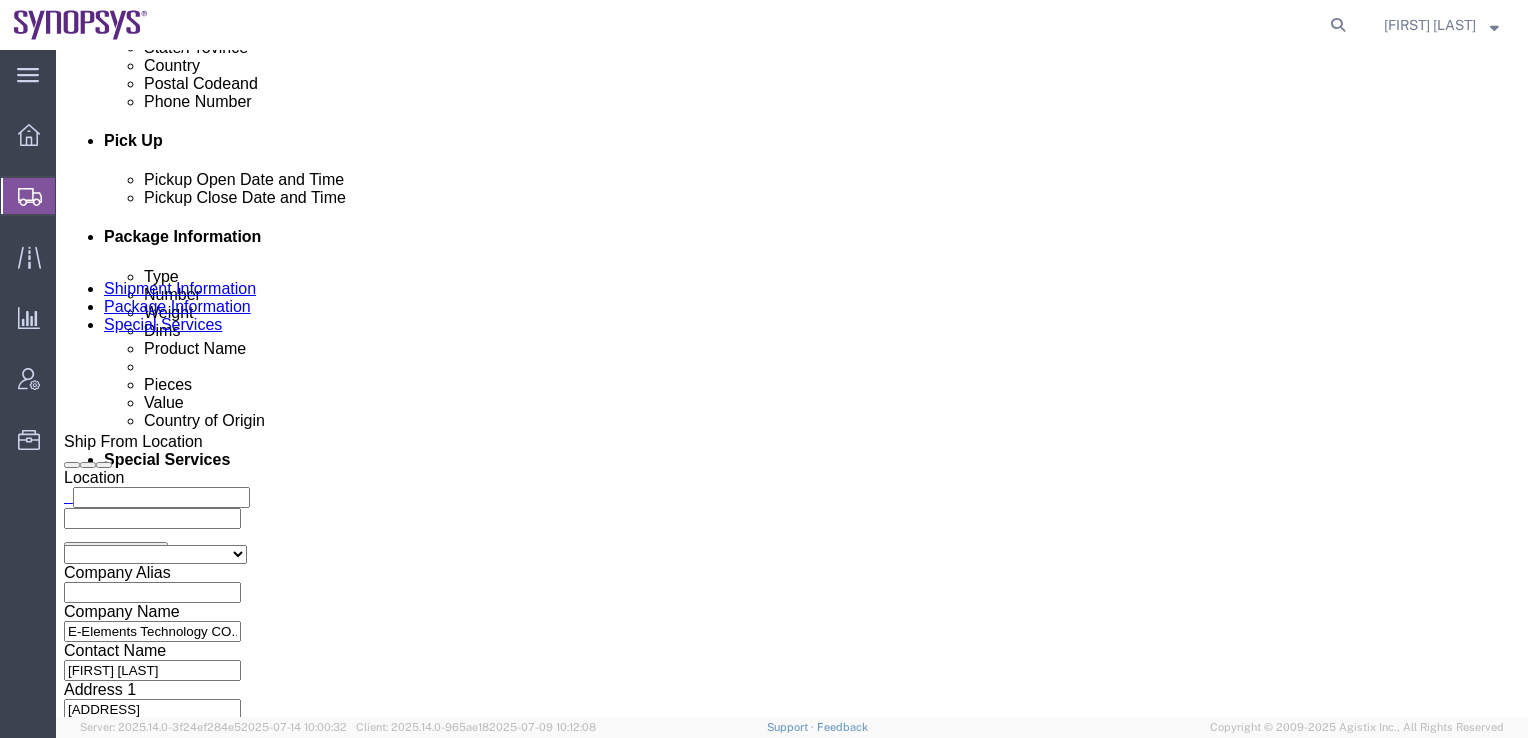 click 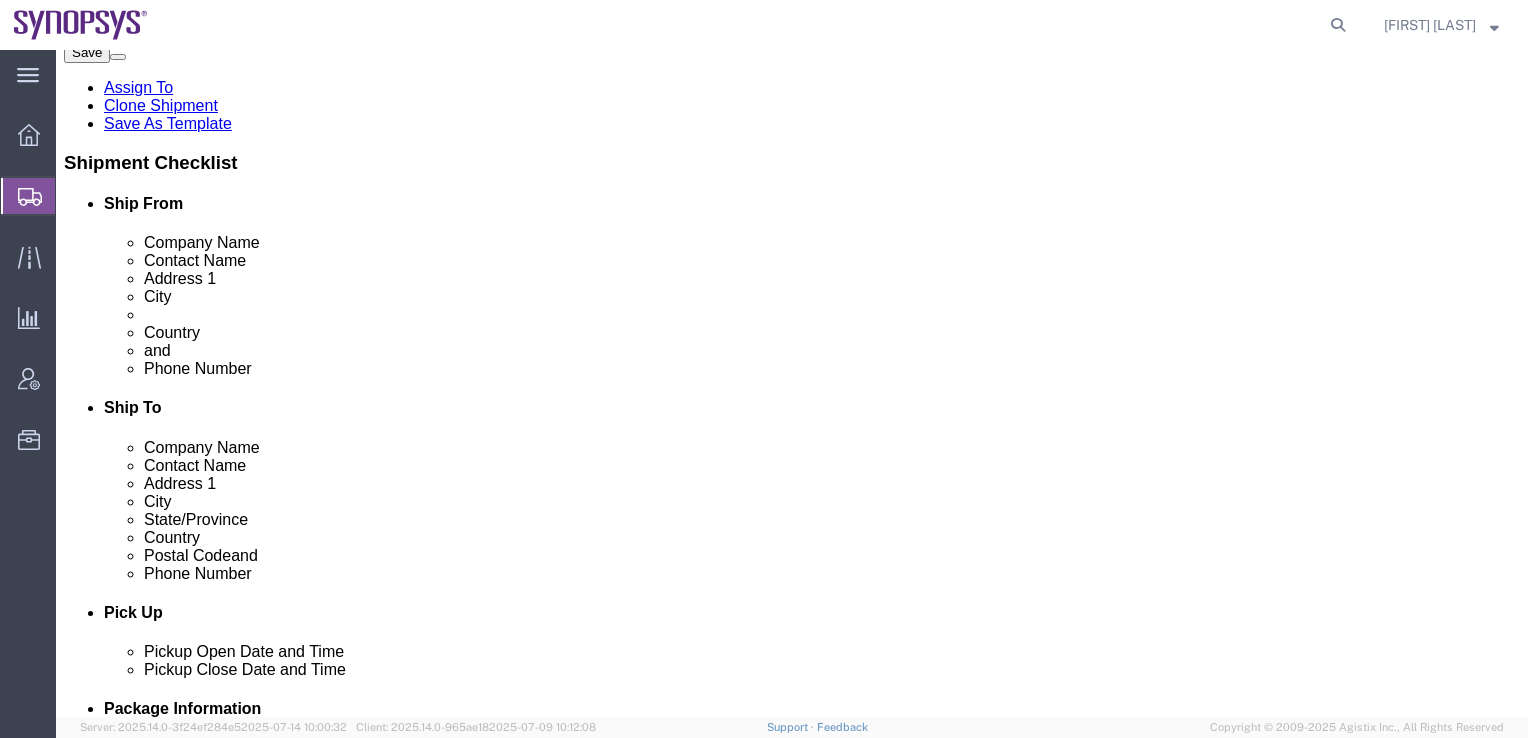 scroll, scrollTop: 700, scrollLeft: 0, axis: vertical 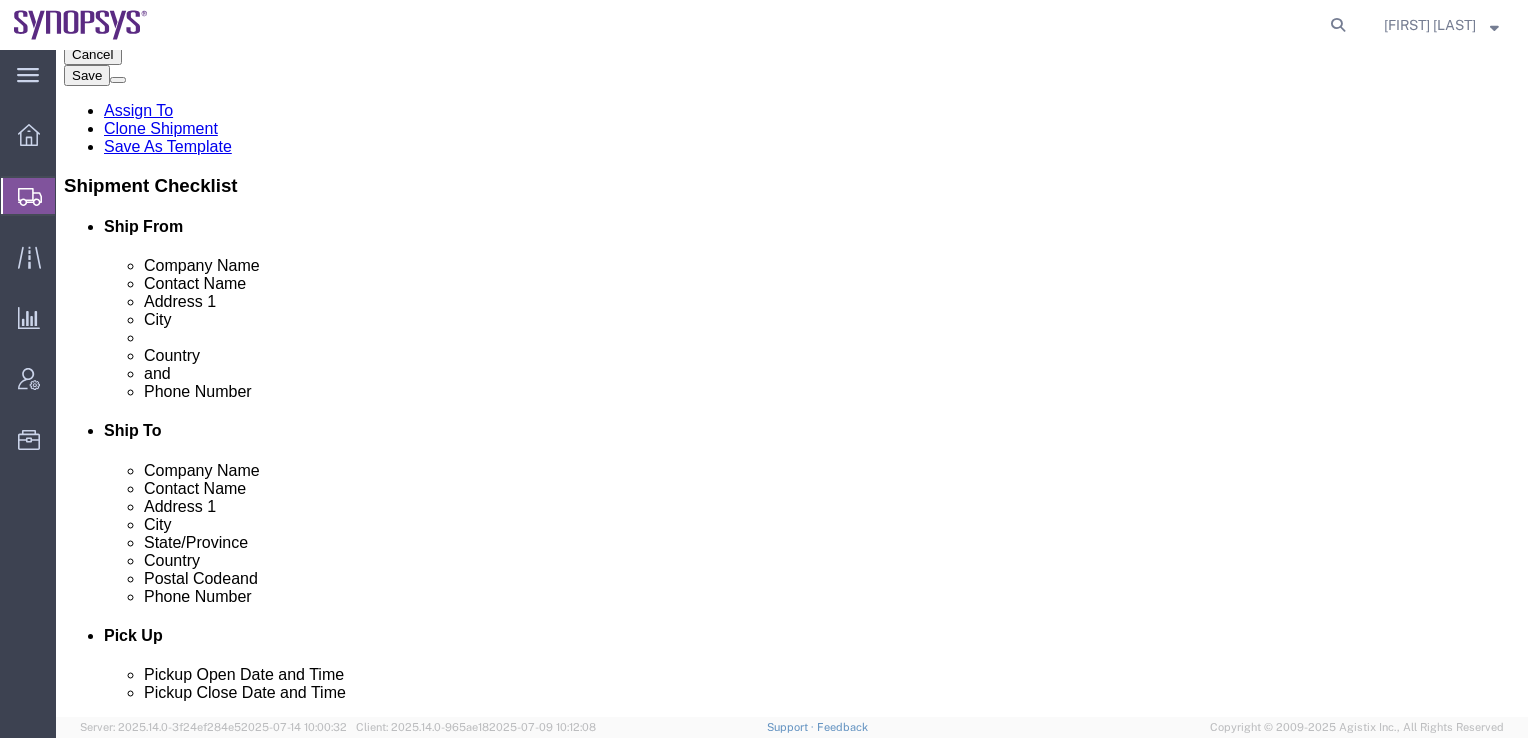 click on "Shipment Information Package Information Special Services" 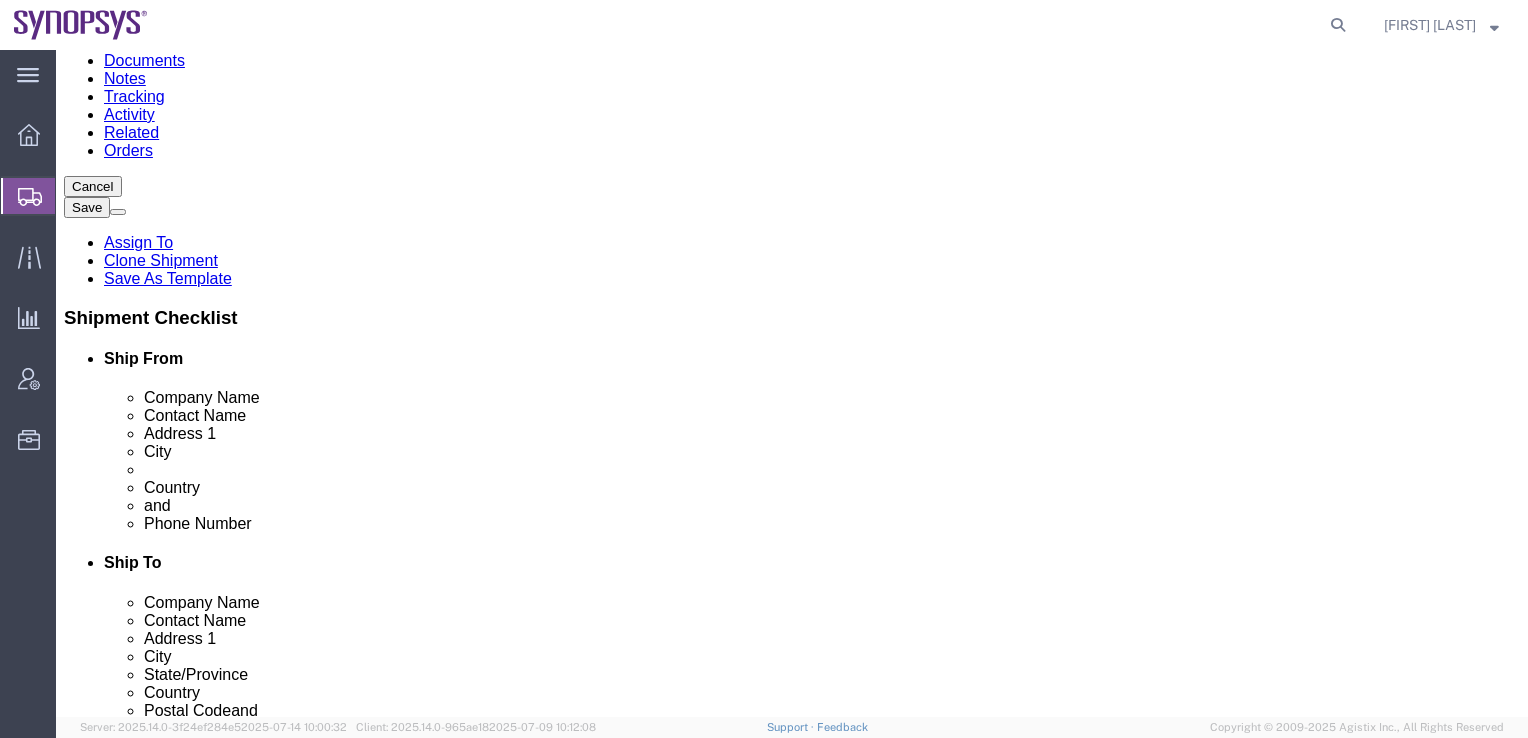 scroll, scrollTop: 200, scrollLeft: 0, axis: vertical 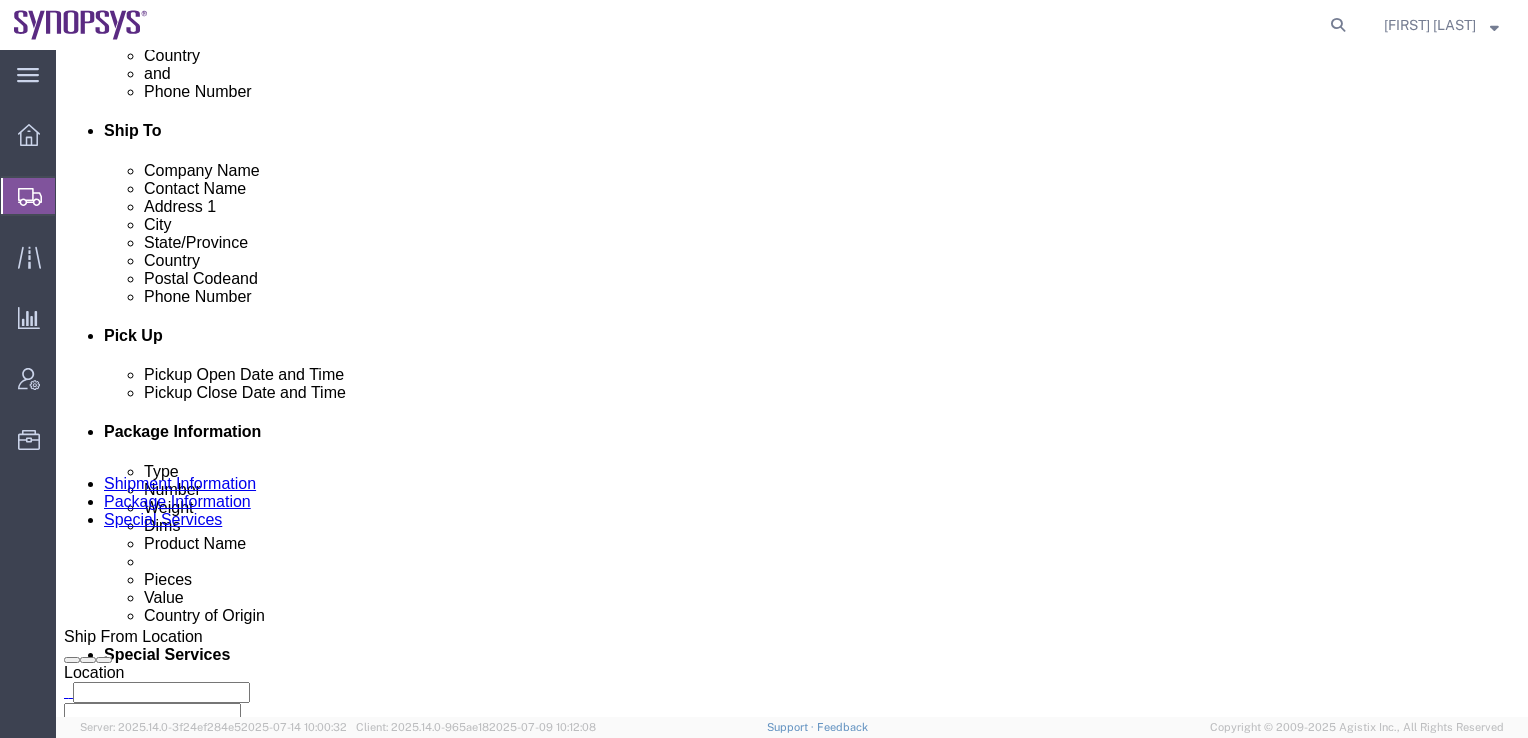 click on "Notes" 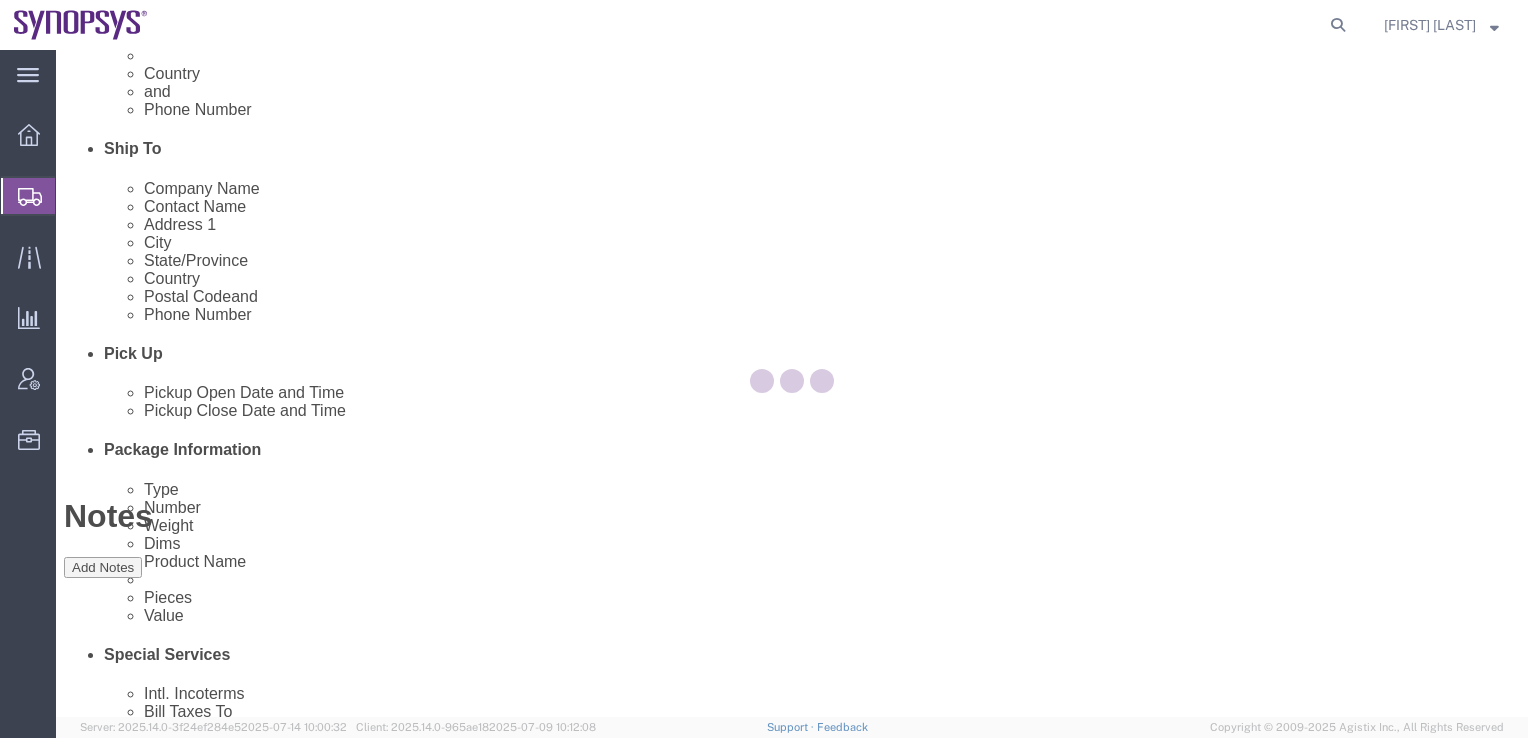 scroll, scrollTop: 47, scrollLeft: 0, axis: vertical 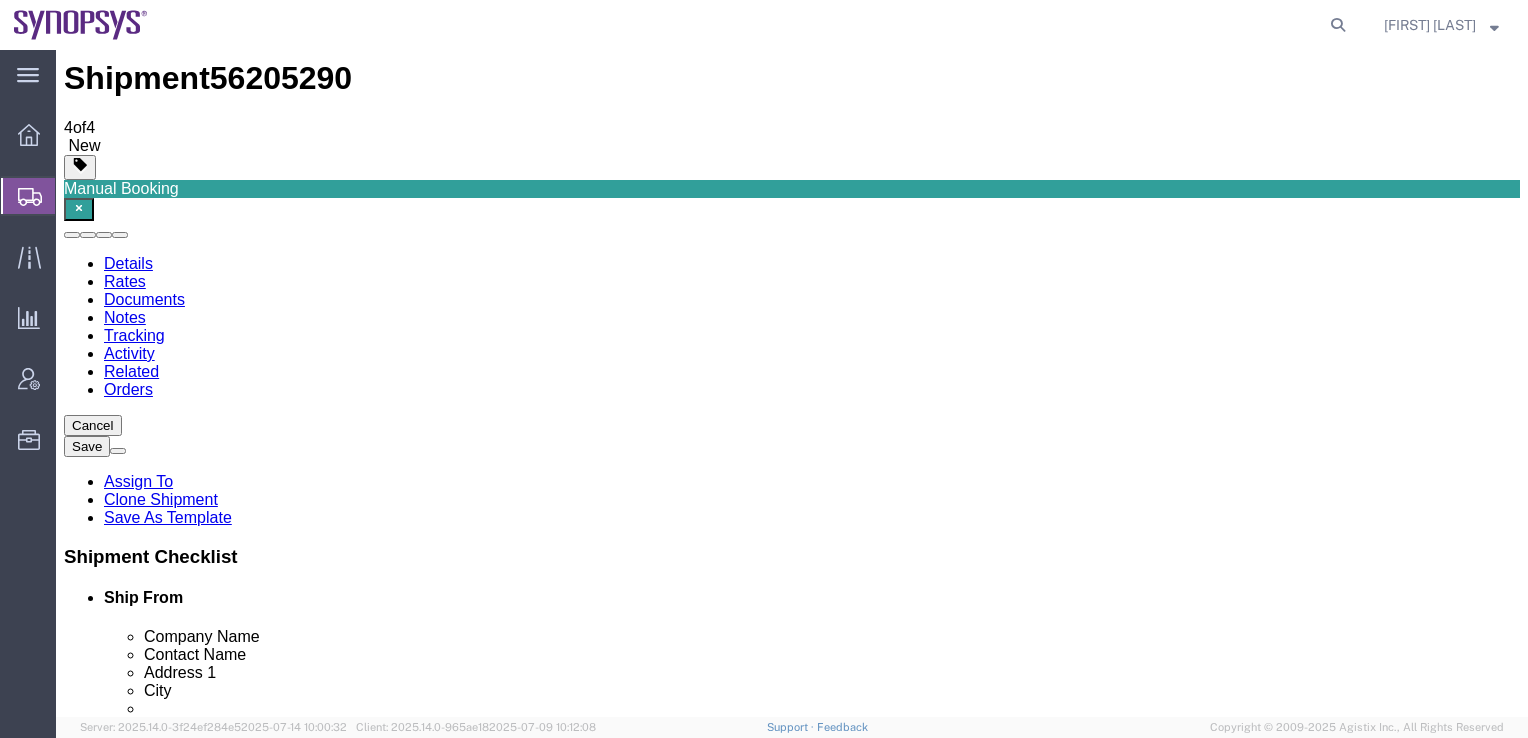 click on "Tracking" at bounding box center (134, 335) 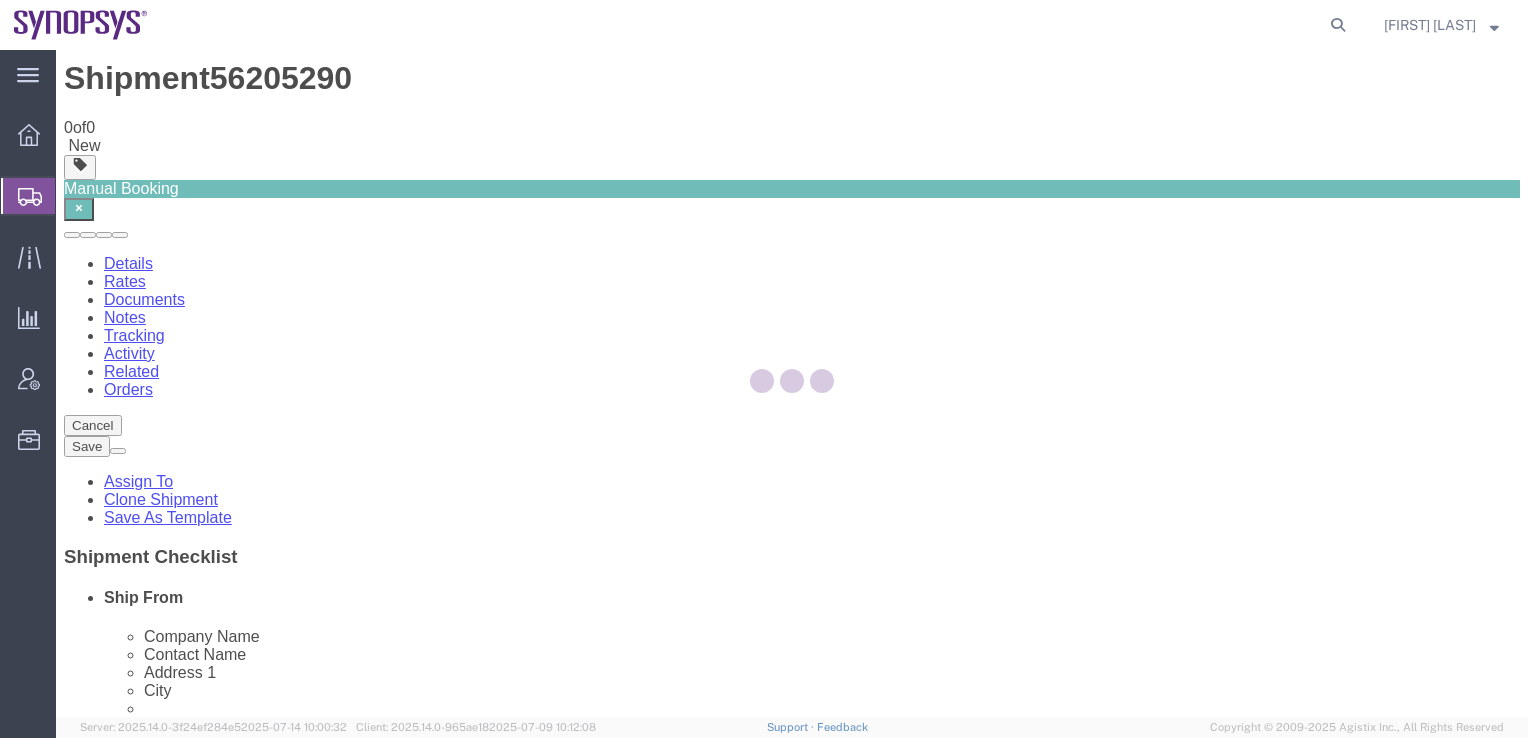 scroll, scrollTop: 0, scrollLeft: 0, axis: both 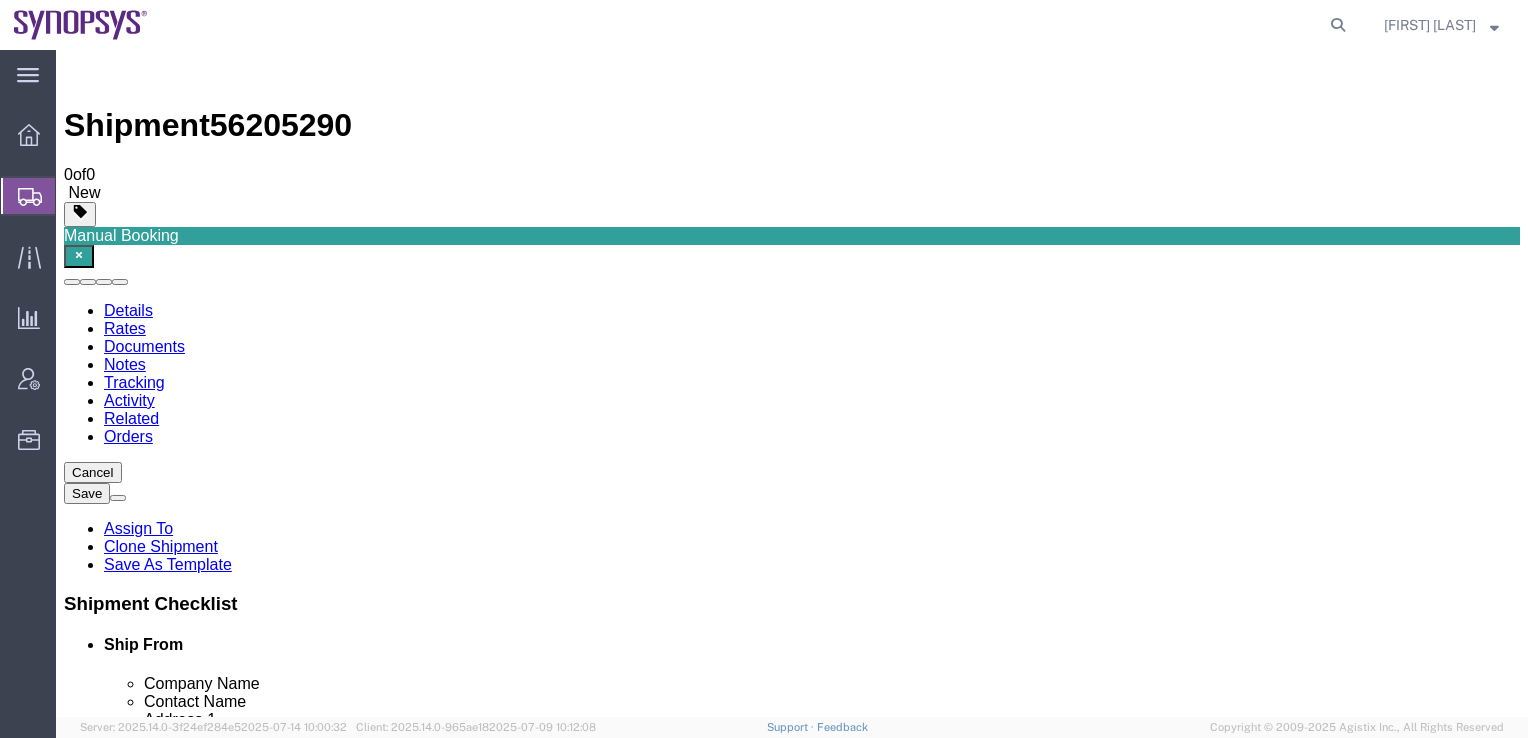 click on "Rates" at bounding box center [125, 328] 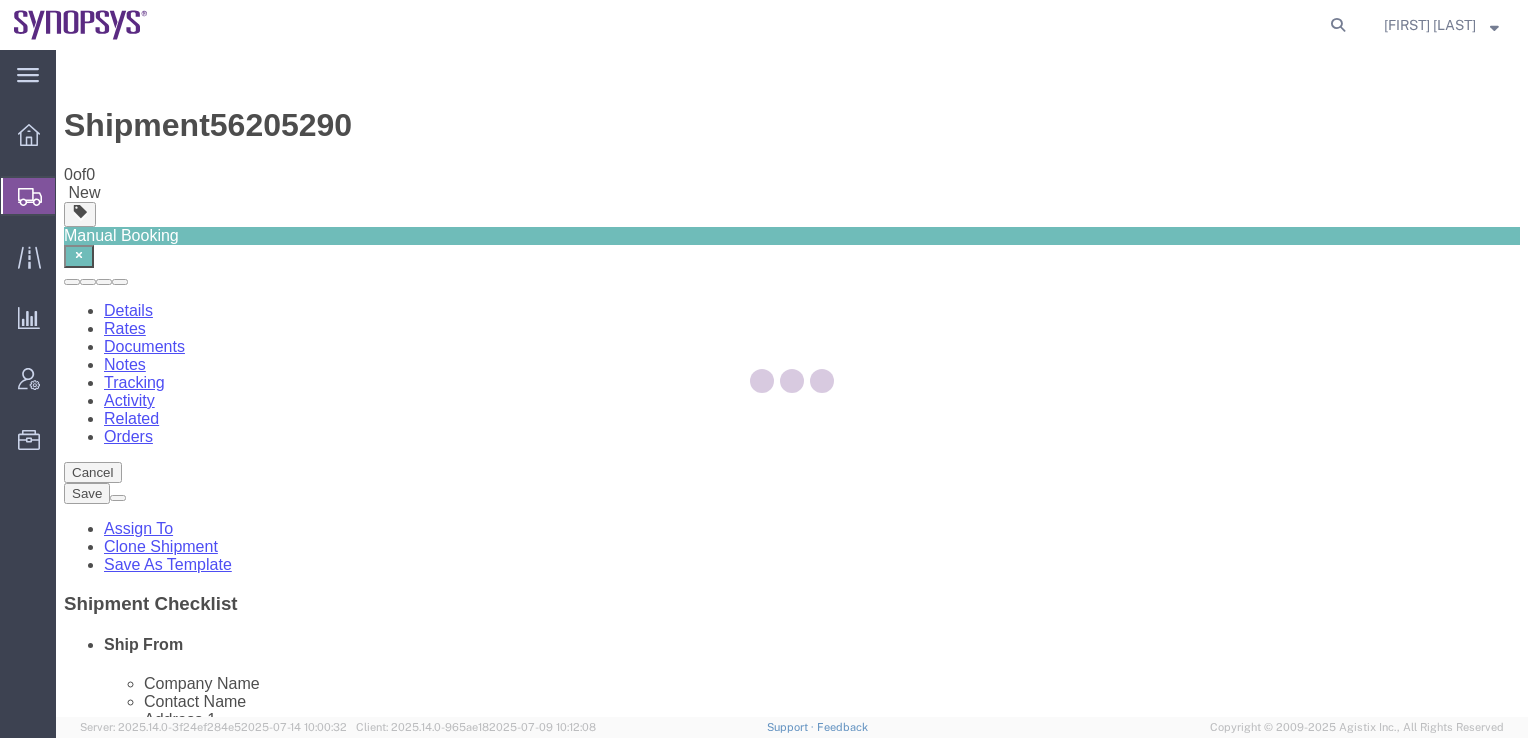 select on "65511" 